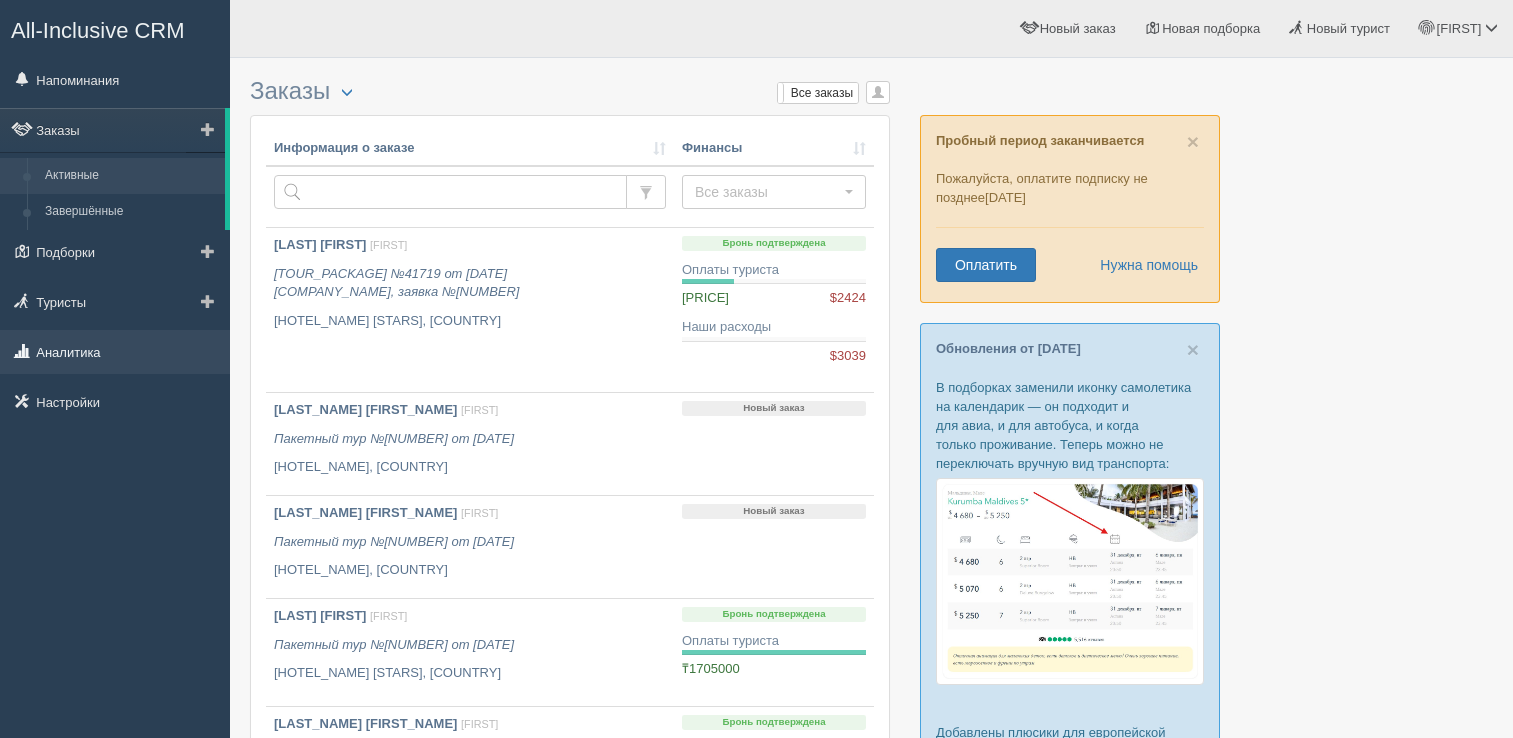 scroll, scrollTop: 0, scrollLeft: 0, axis: both 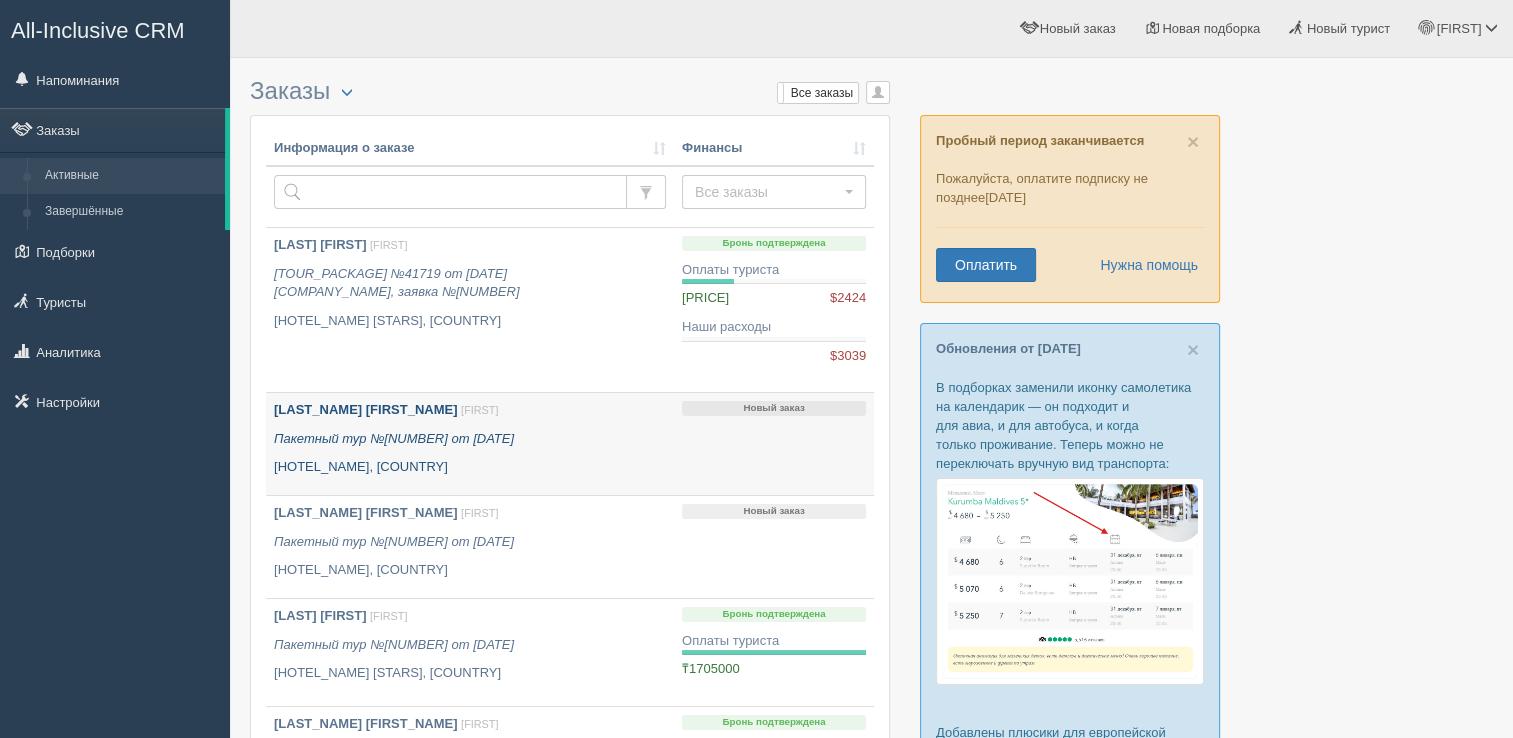 click on "SHEIKIN NIKITA
/ Регина С.
Пакетный тур №11451330 от 27.06.2025
Navy Hotel Nha Trang , Вьетнам" at bounding box center [470, 444] 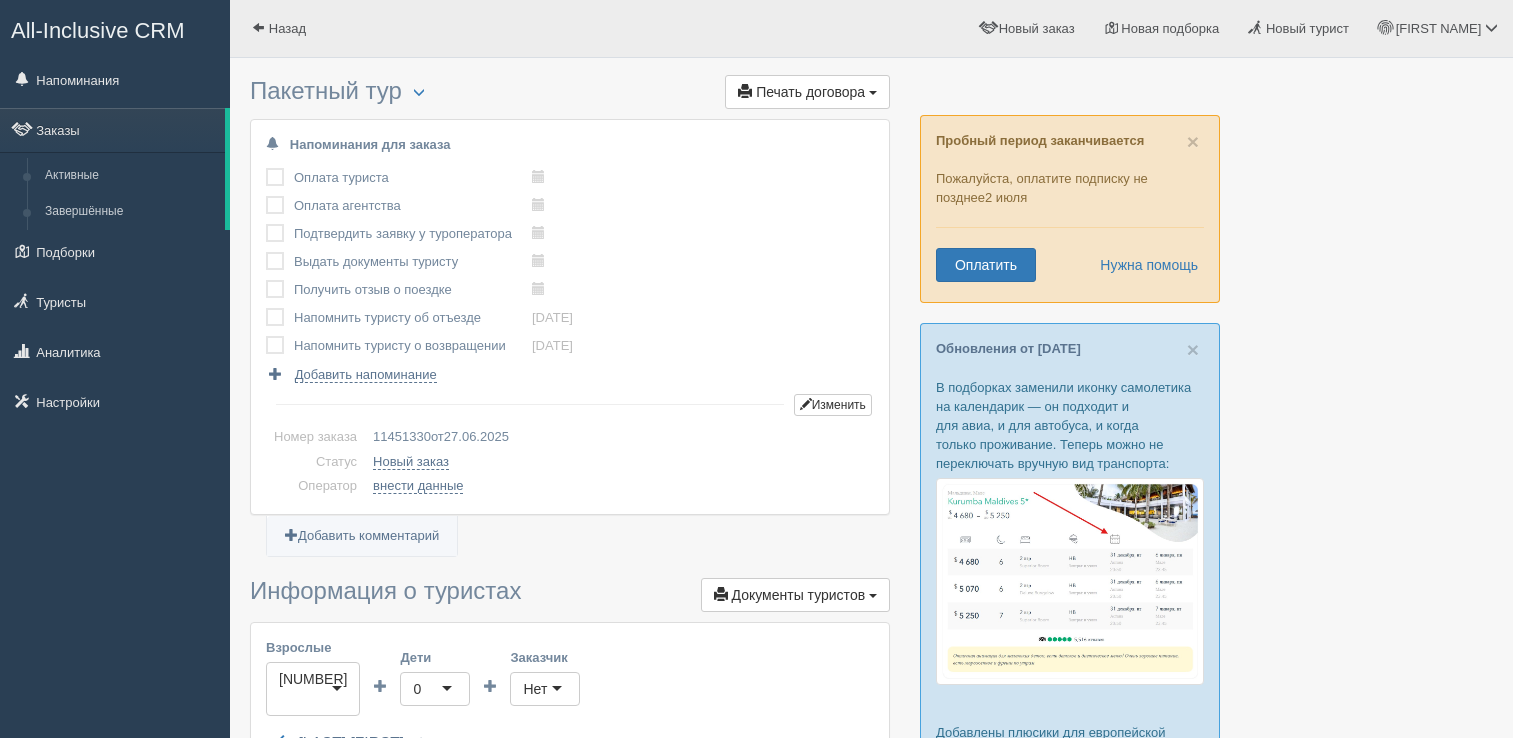 scroll, scrollTop: 0, scrollLeft: 0, axis: both 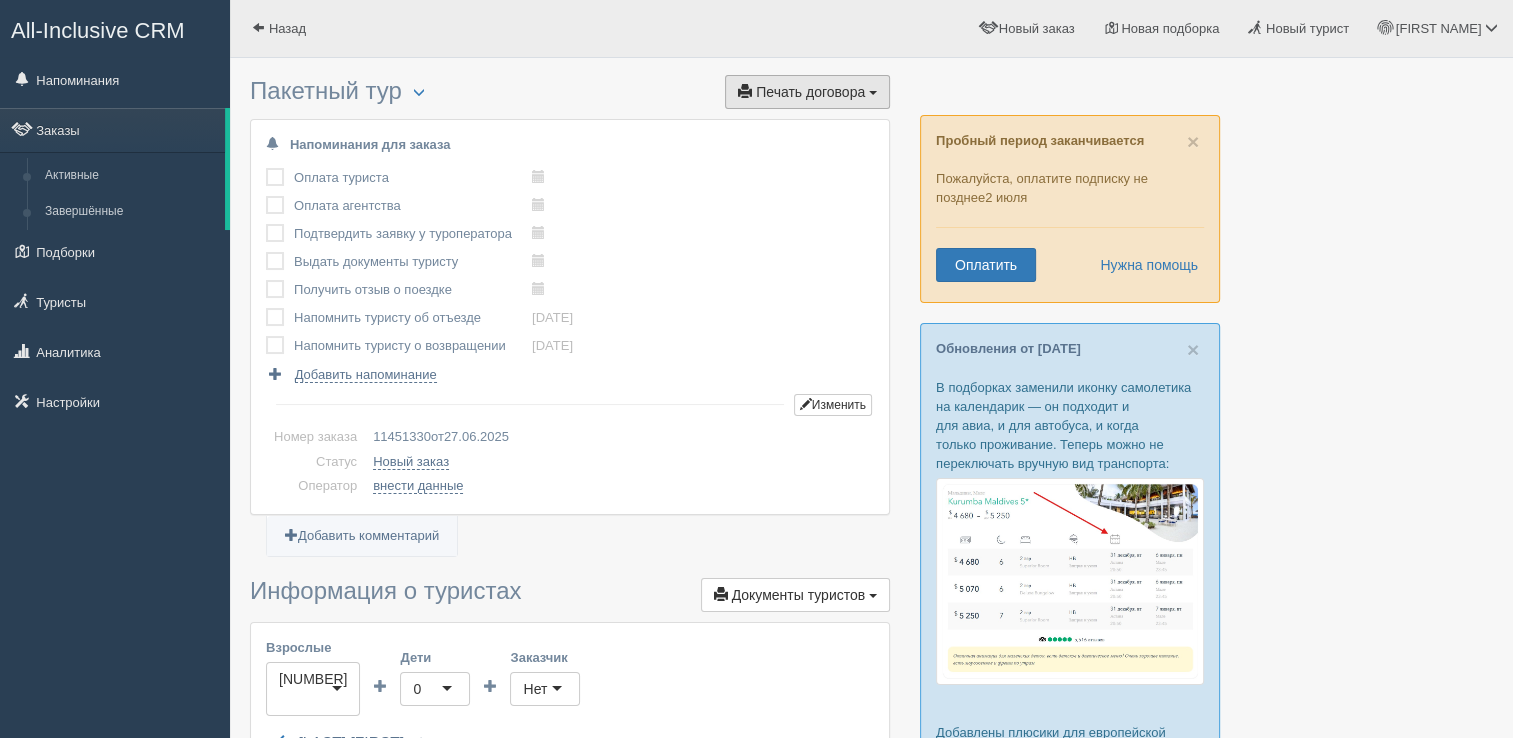 click on "Печать договора" at bounding box center (810, 92) 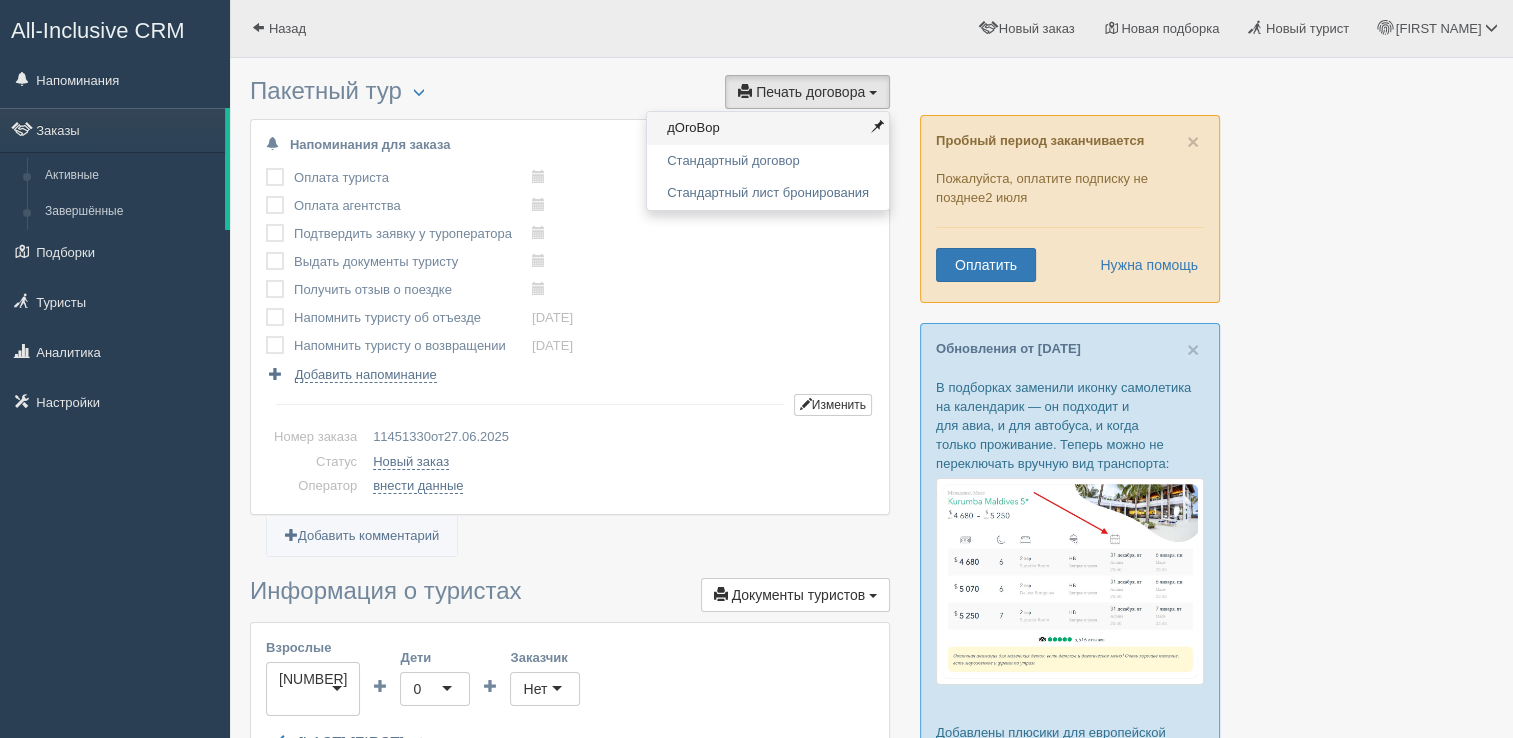 click on "дОгоВор" at bounding box center [768, 128] 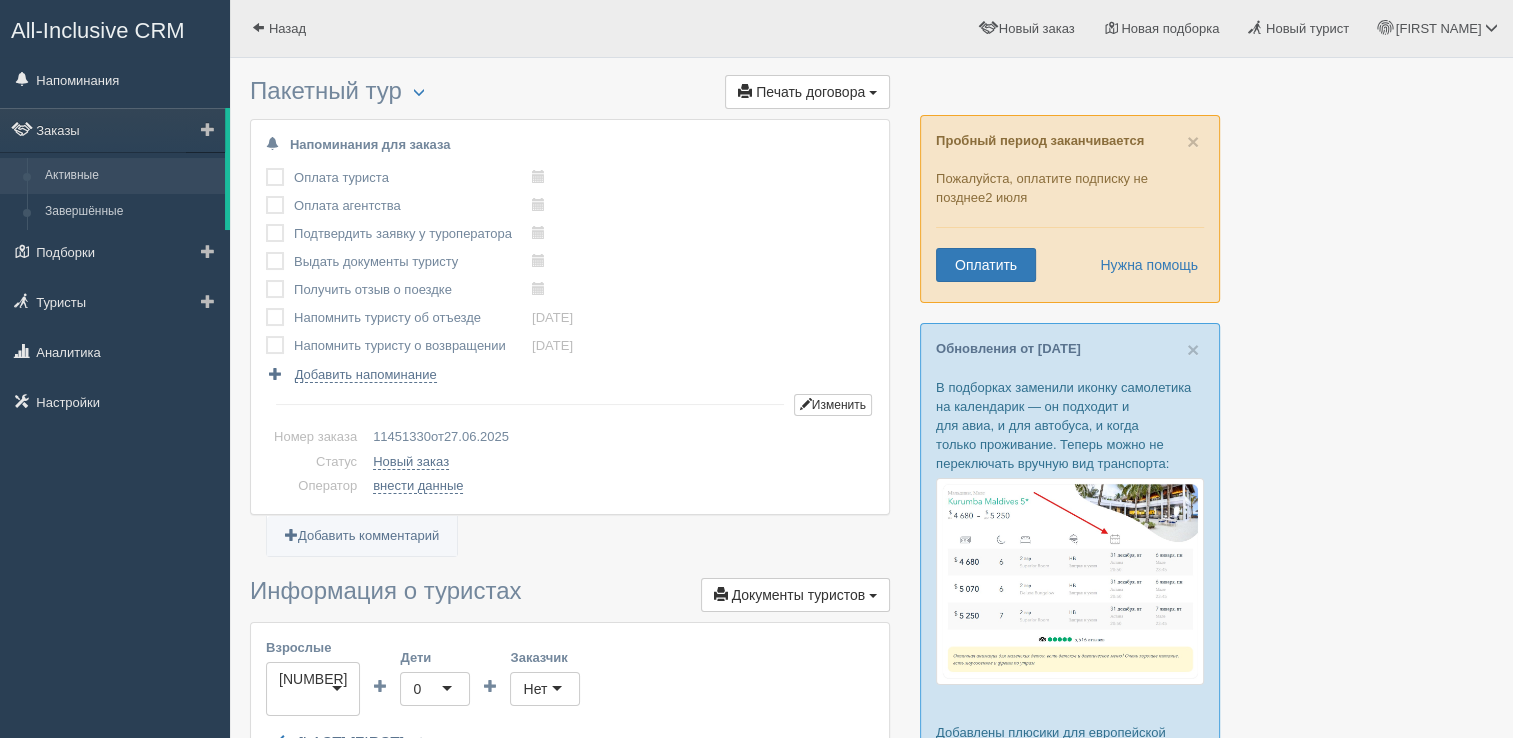 click on "Активные" at bounding box center [130, 176] 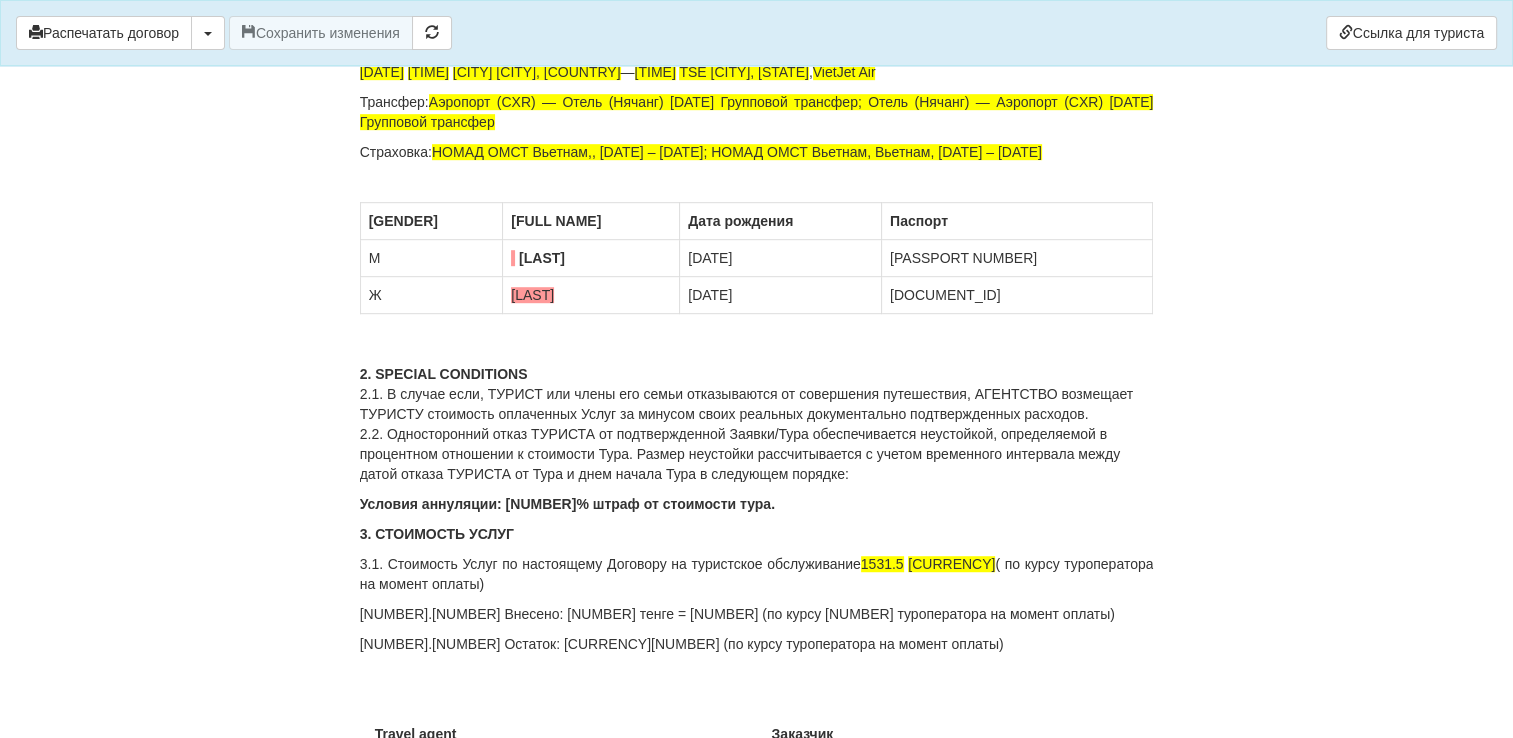 scroll, scrollTop: 8725, scrollLeft: 0, axis: vertical 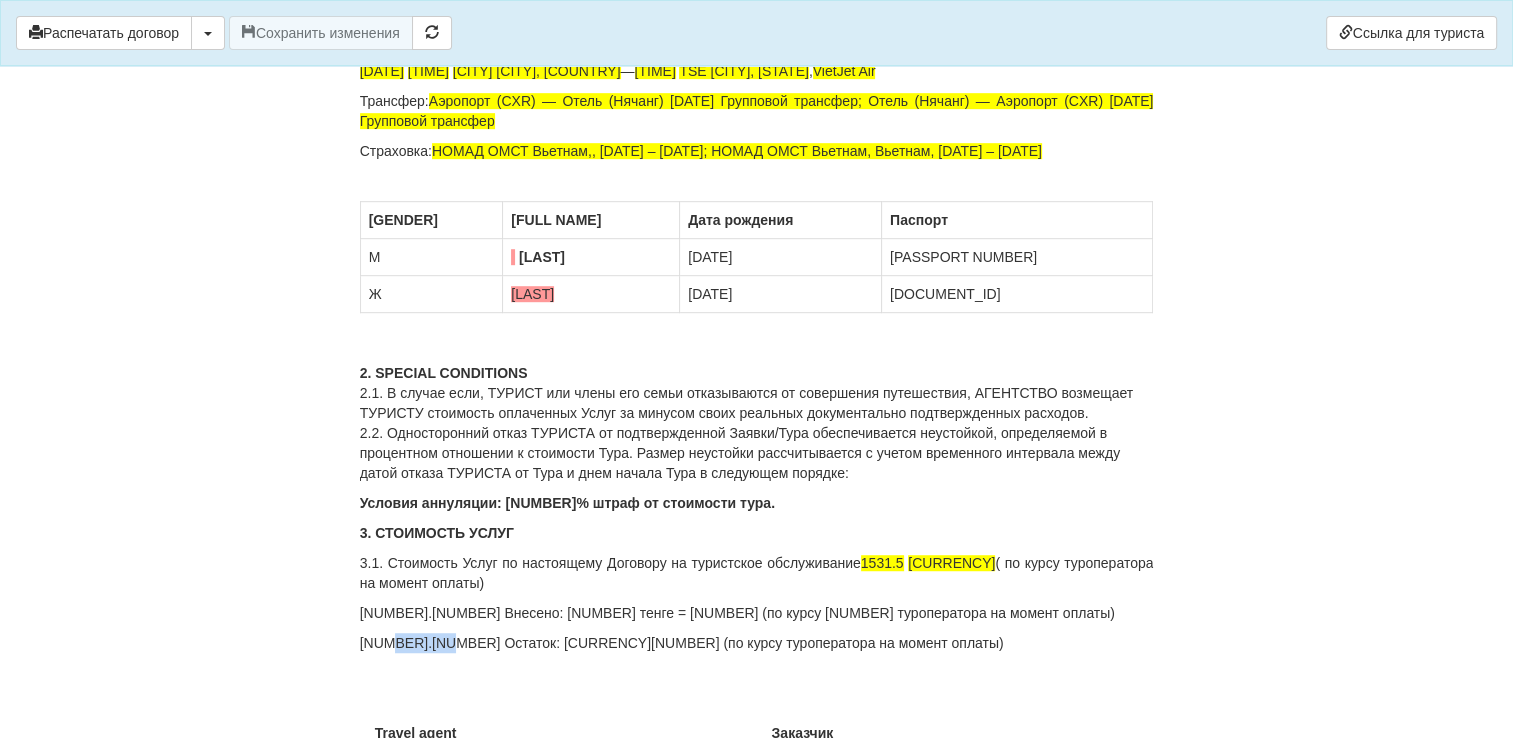 drag, startPoint x: 439, startPoint y: 481, endPoint x: 384, endPoint y: 480, distance: 55.00909 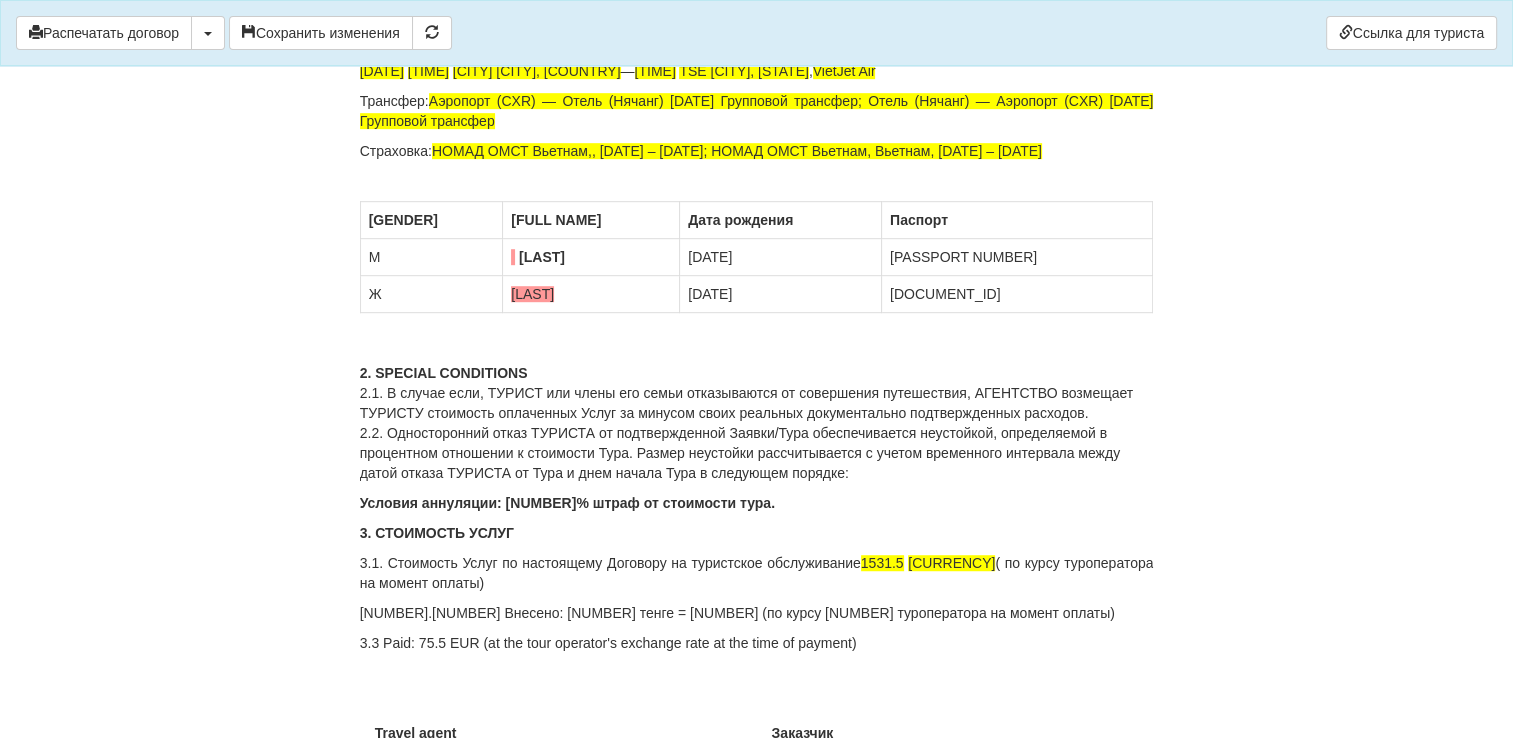 click on "3.3 Paid: 75.5 EUR (at the tour operator's exchange rate at the time of payment)" at bounding box center (757, 643) 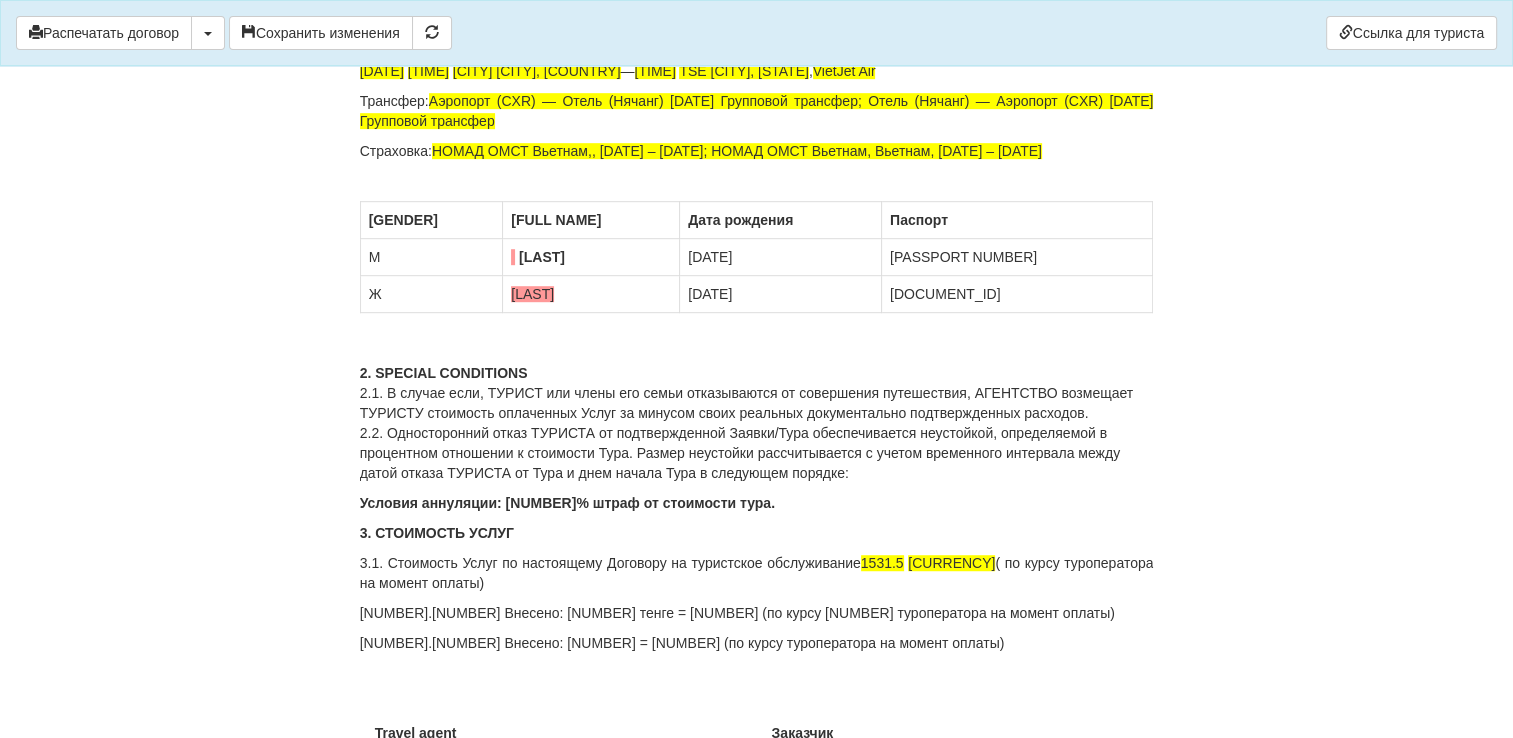 click on "[NUMBER].[NUMBER] Внесено: [NUMBER] = [NUMBER] (по курсу туроператора на момент оплаты)" at bounding box center (757, 643) 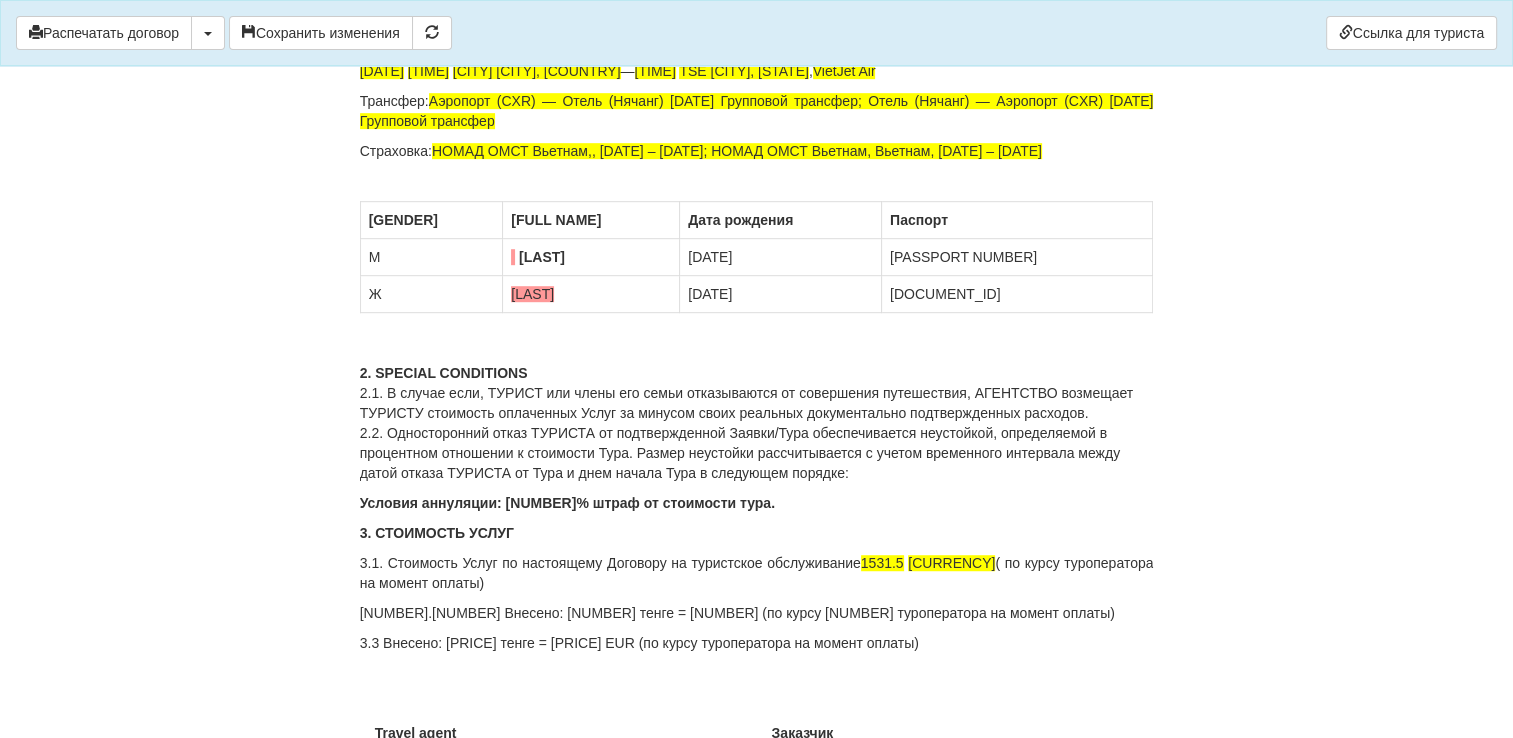 click on "3.3 Внесено: [PRICE] тенге = [PRICE] EUR (по курсу туроператора на момент оплаты)" at bounding box center (757, 643) 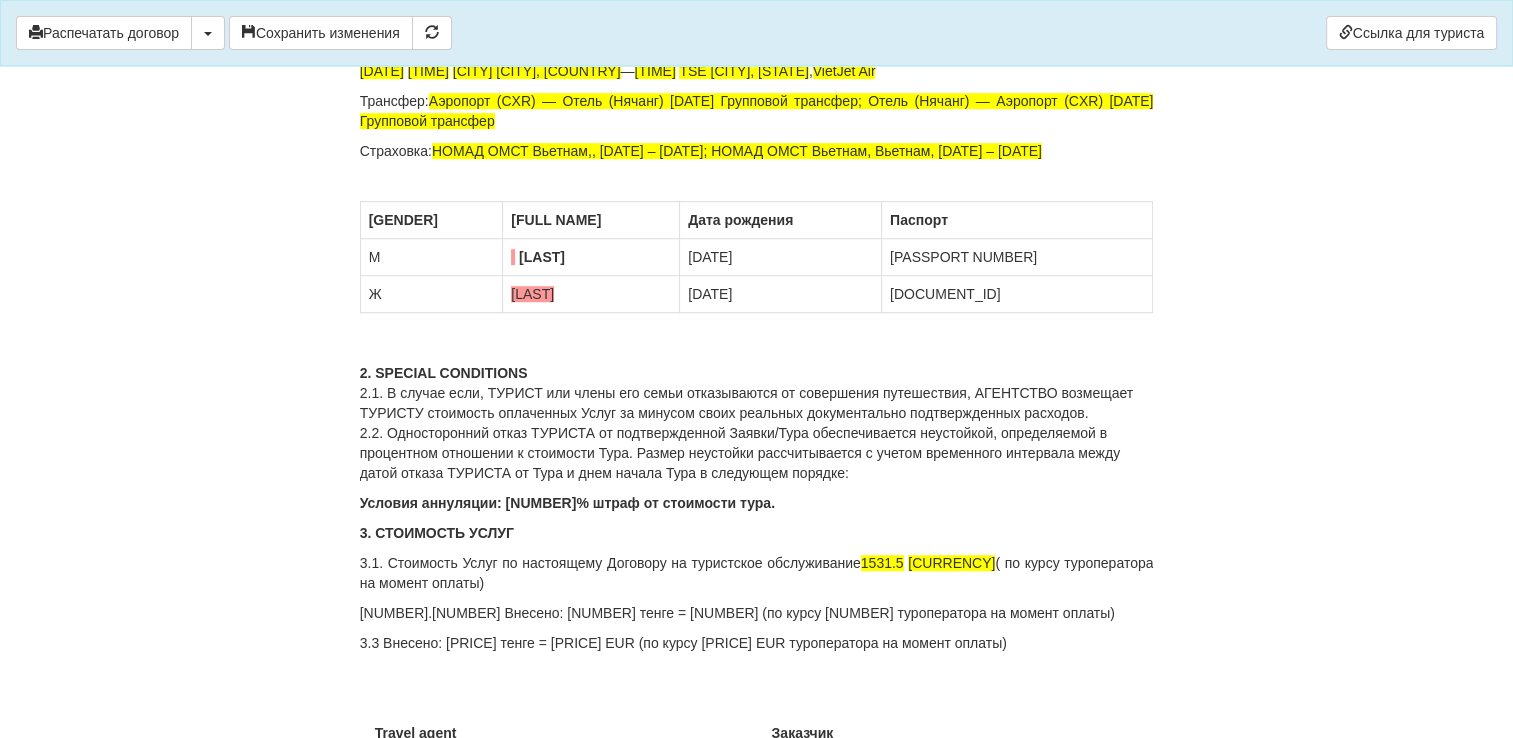 click on "3.3 Внесено: 46.810 тенге = 75.5 EUR (по курсу 620 EUR туроператора на момент оплаты)" at bounding box center (757, 643) 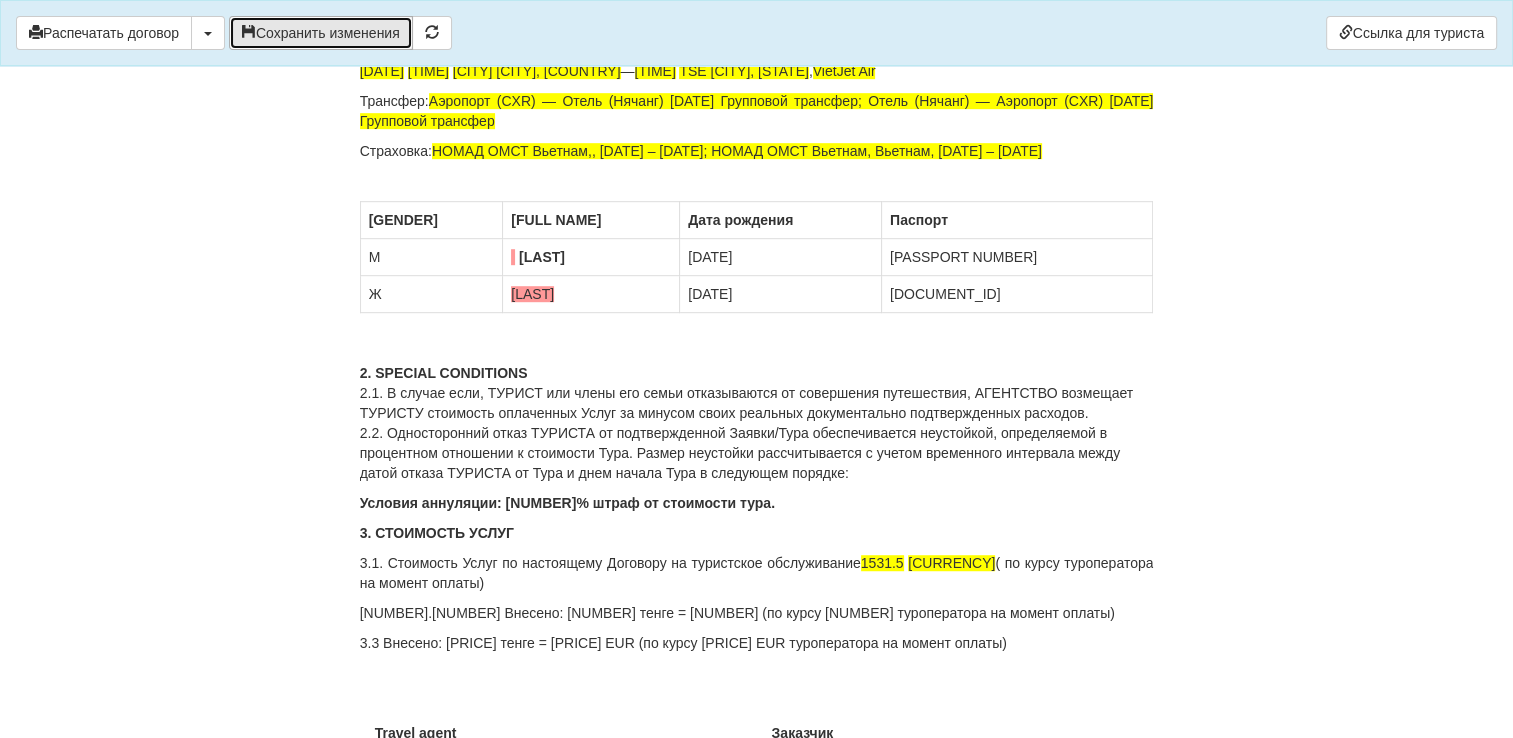 click on "Сохранить изменения" at bounding box center (321, 33) 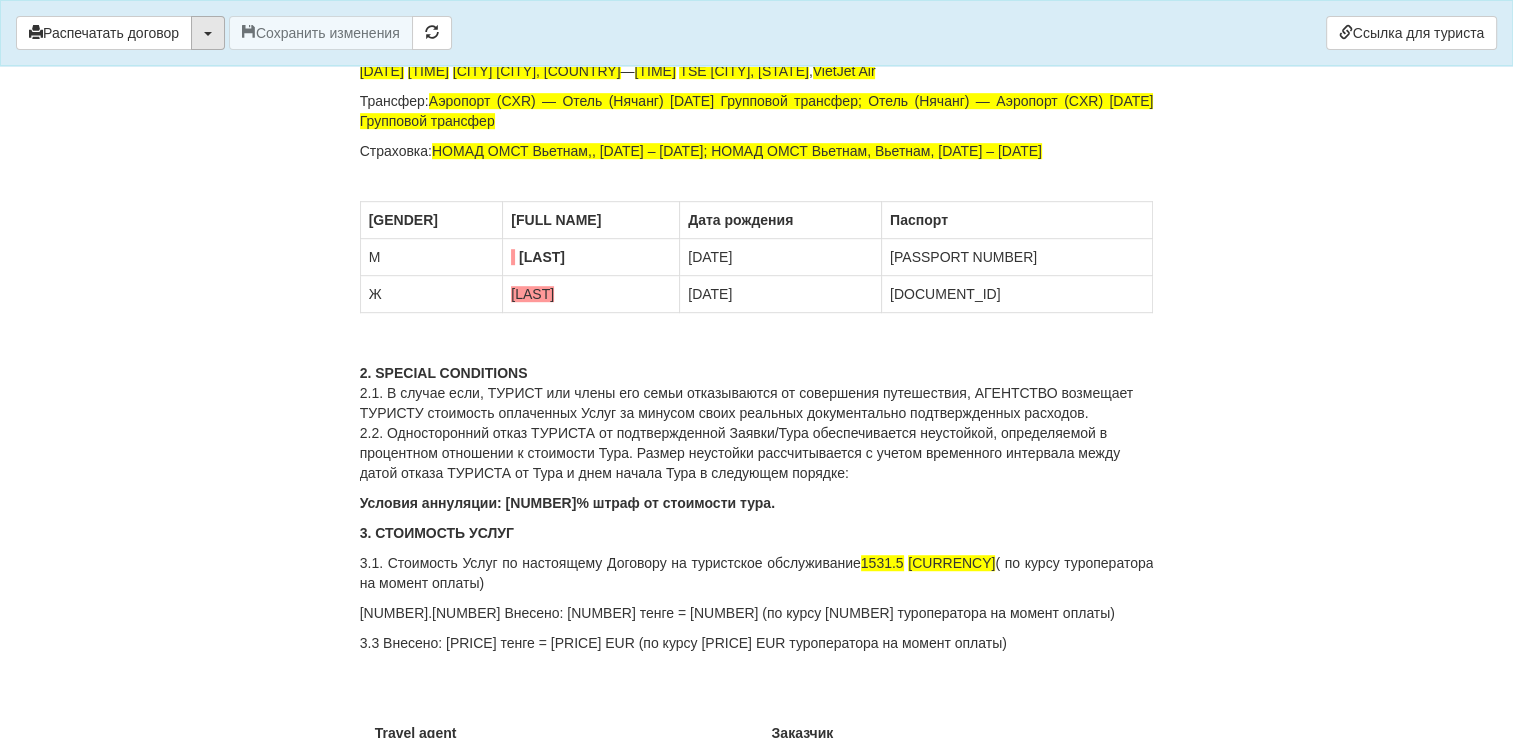 click at bounding box center (208, 33) 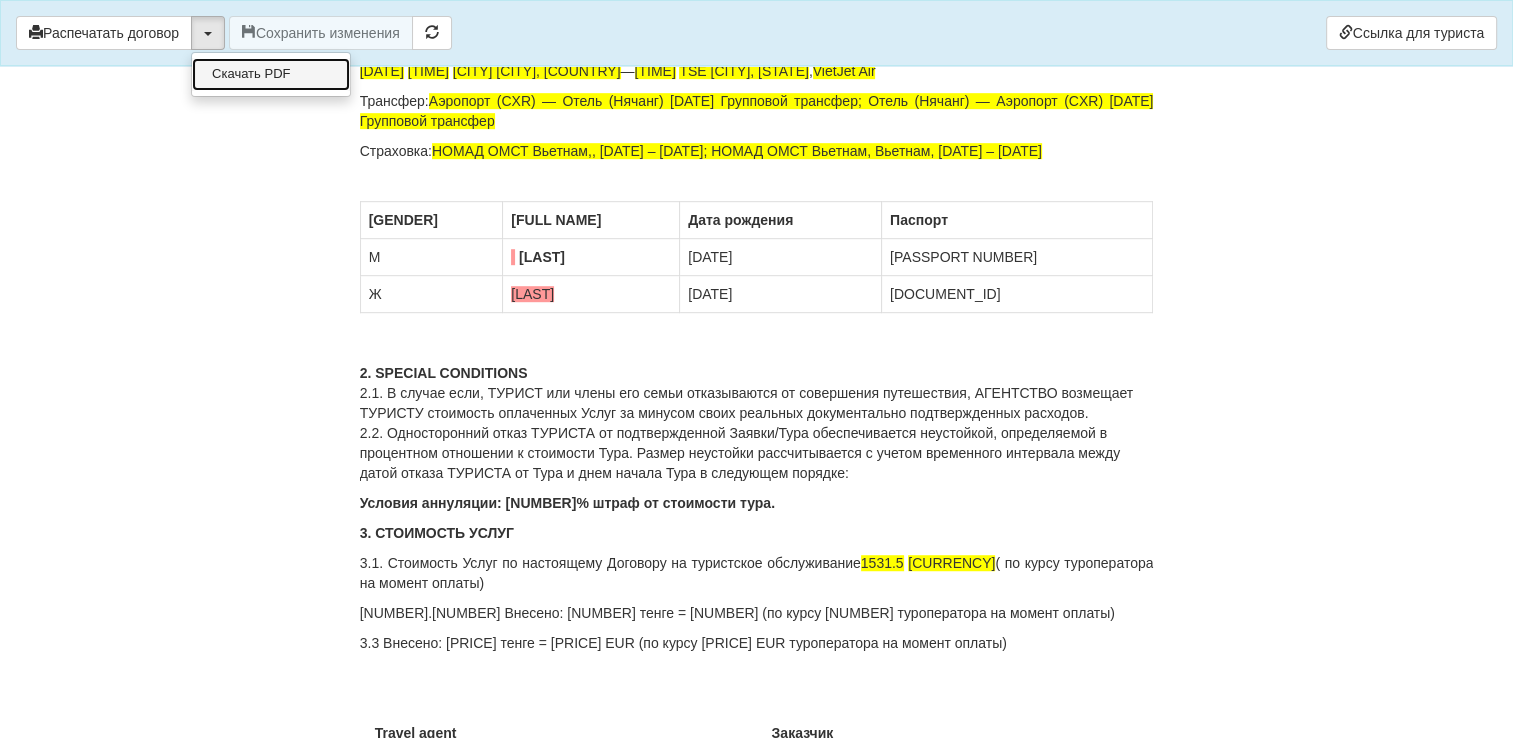 click on "Скачать PDF" at bounding box center [271, 74] 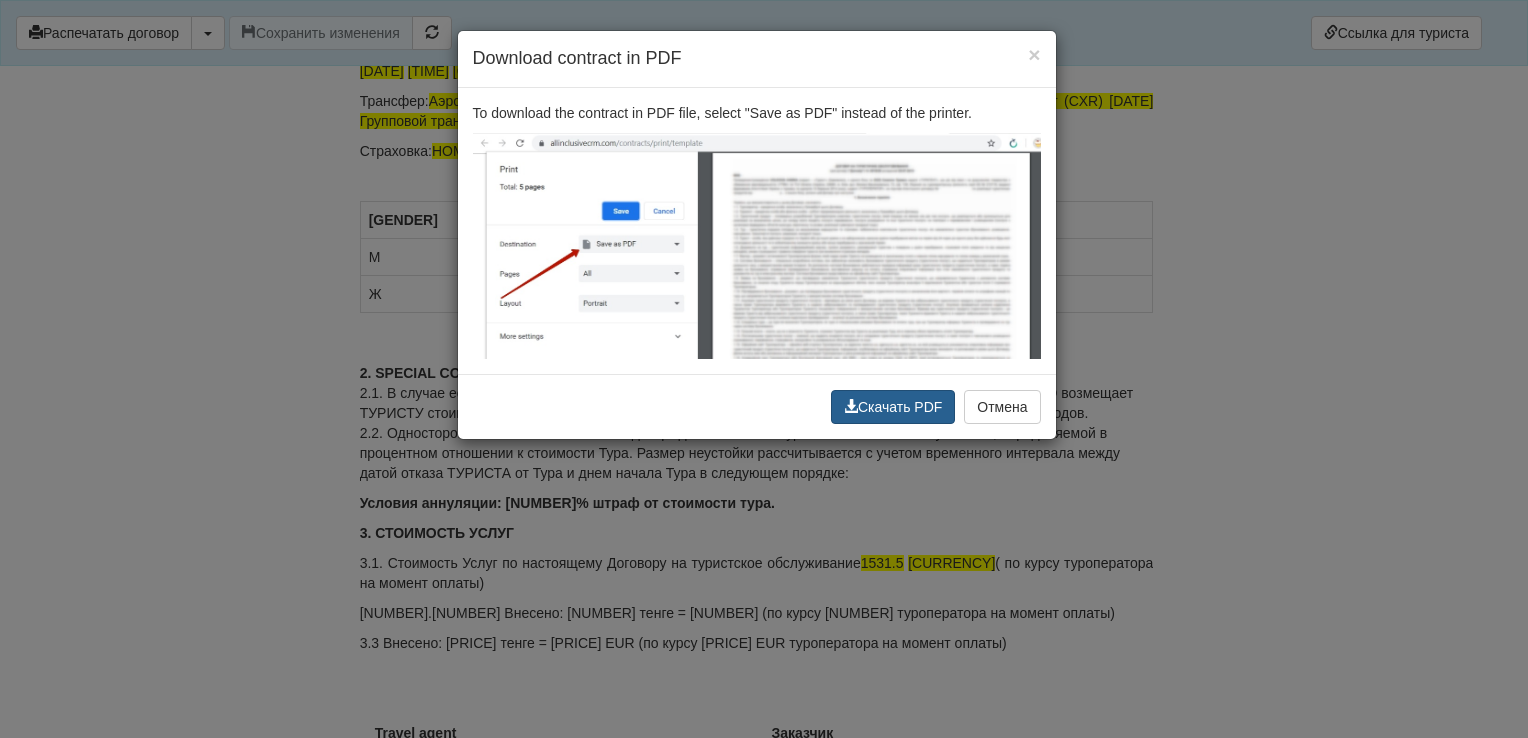 click on "Скачать PDF" at bounding box center [893, 407] 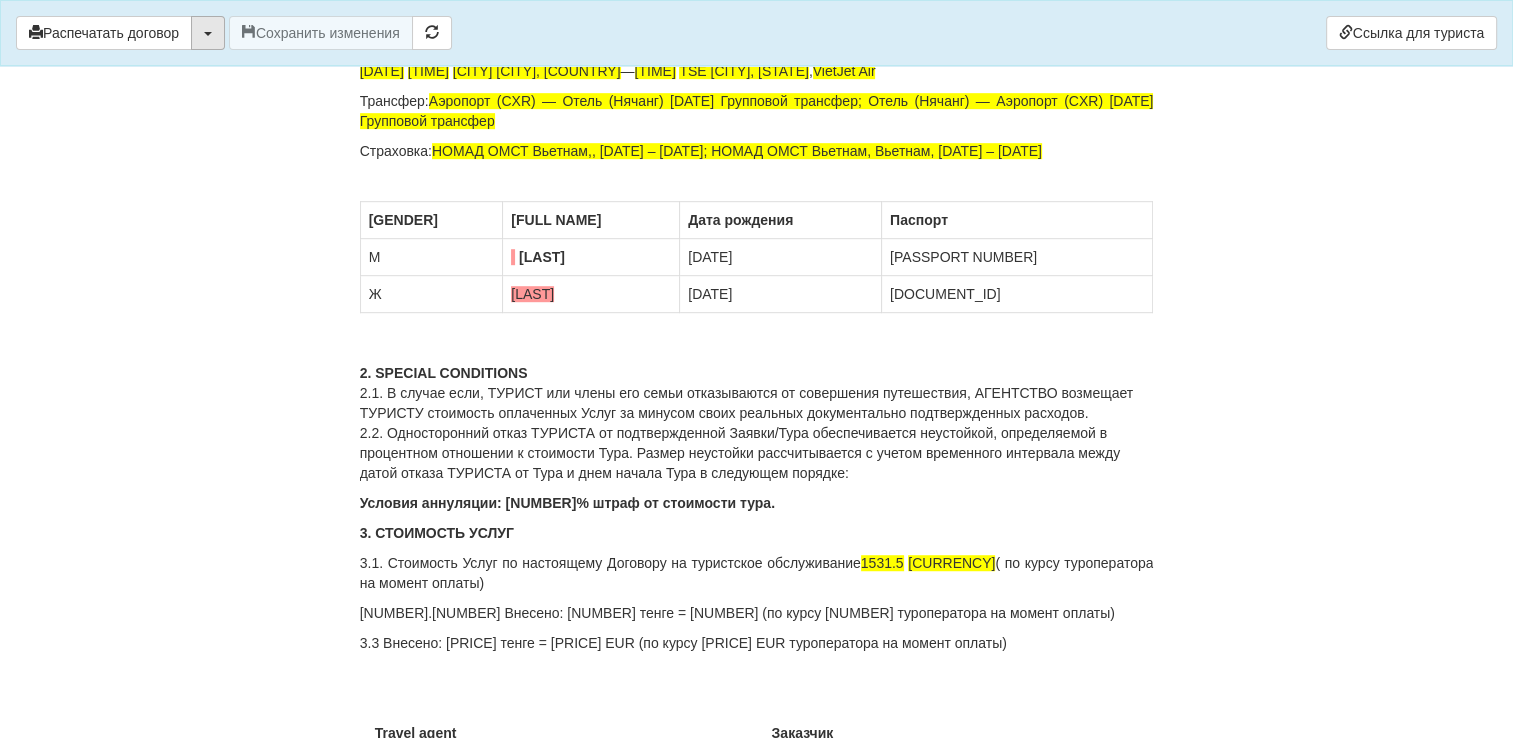 click at bounding box center [208, 33] 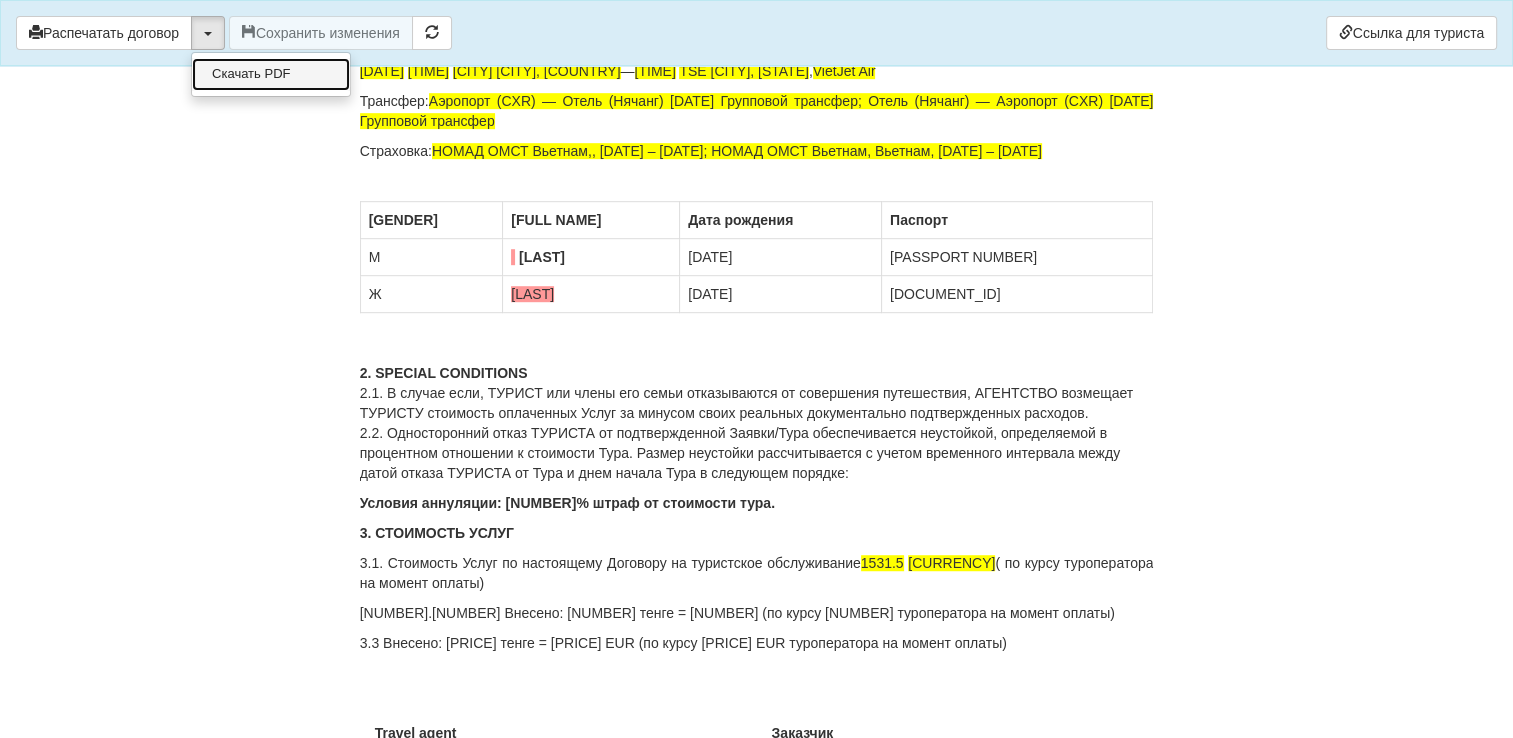 click on "Скачать PDF" at bounding box center [271, 74] 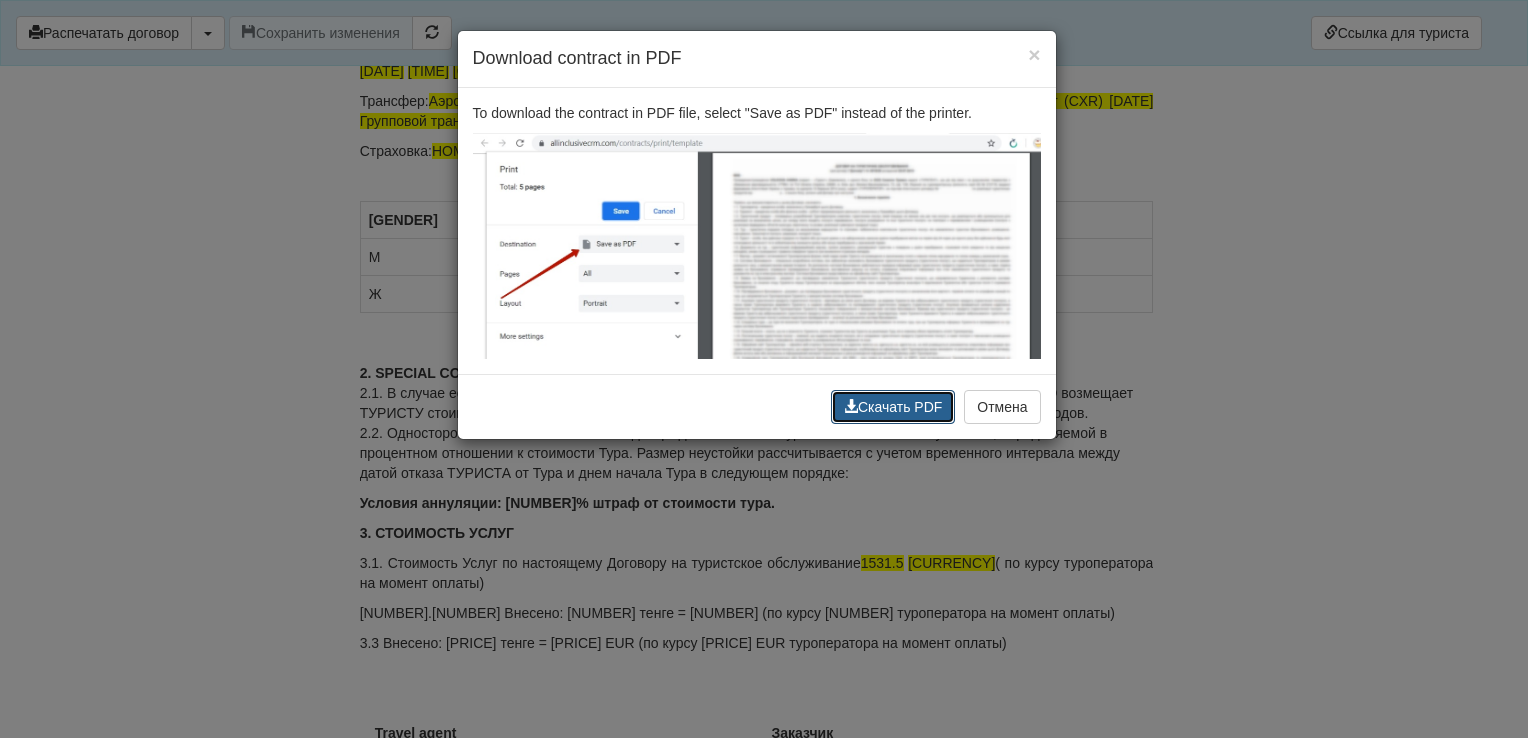 click on "Скачать PDF" at bounding box center [893, 407] 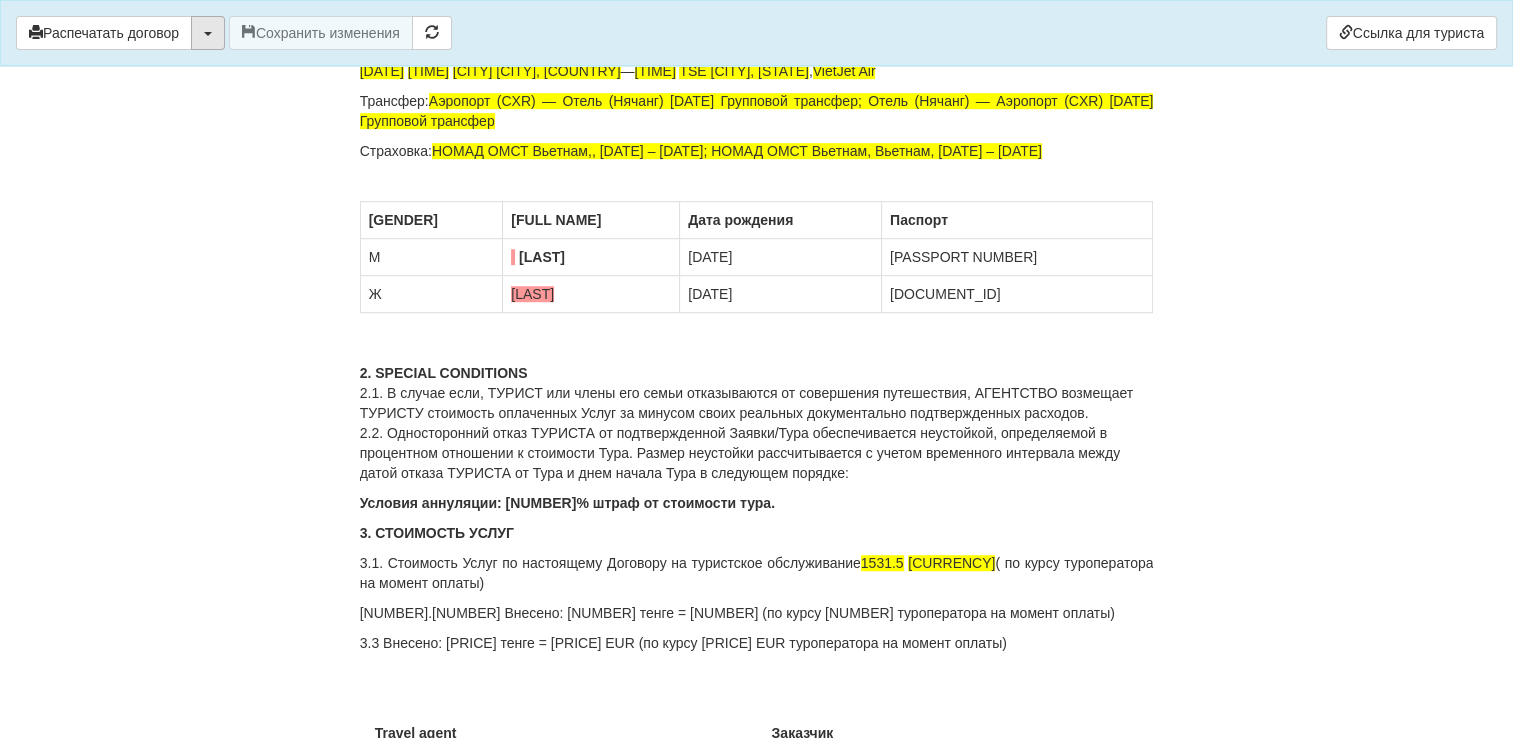click at bounding box center (208, 33) 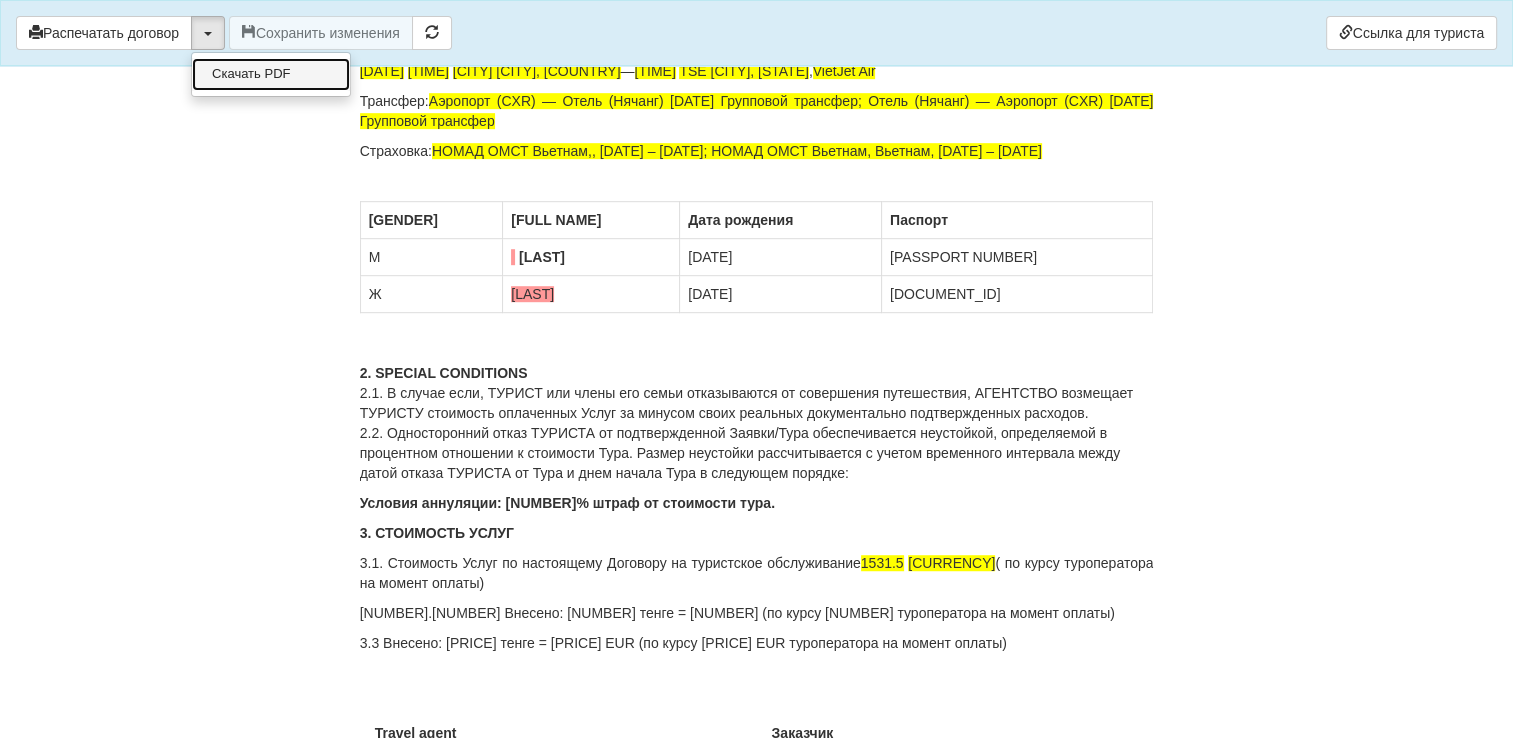 click on "Скачать PDF" at bounding box center [271, 74] 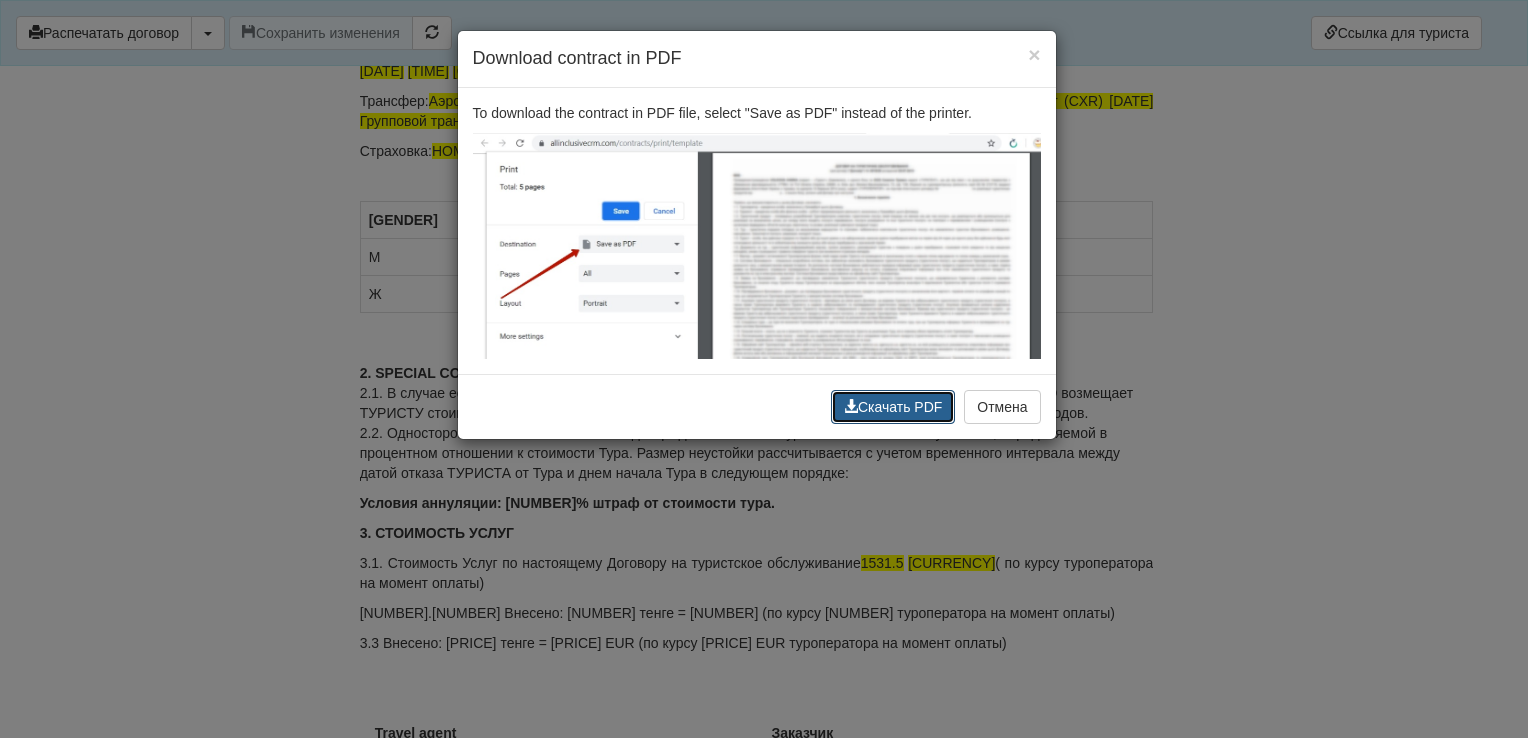 click on "Скачать PDF" at bounding box center (893, 407) 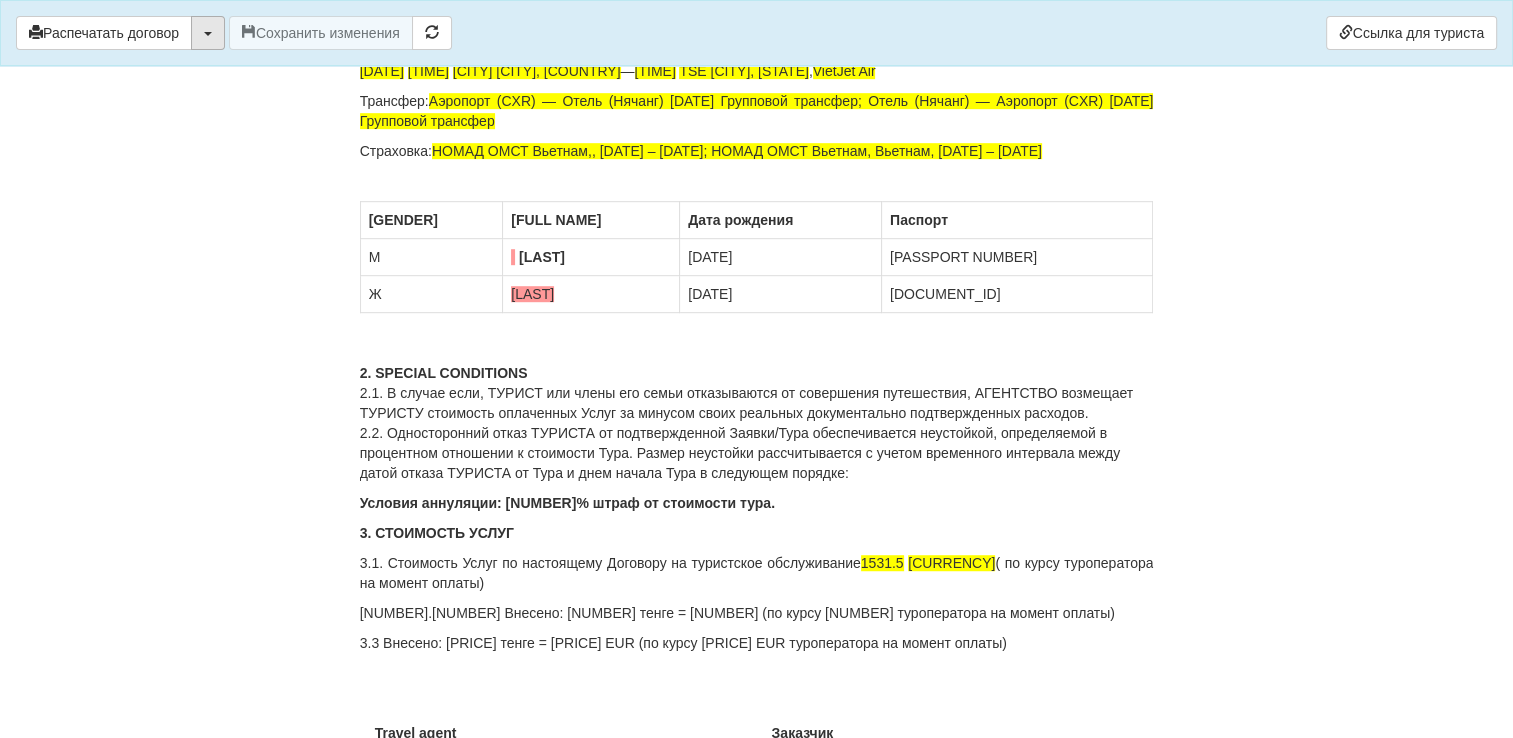 click at bounding box center [208, 33] 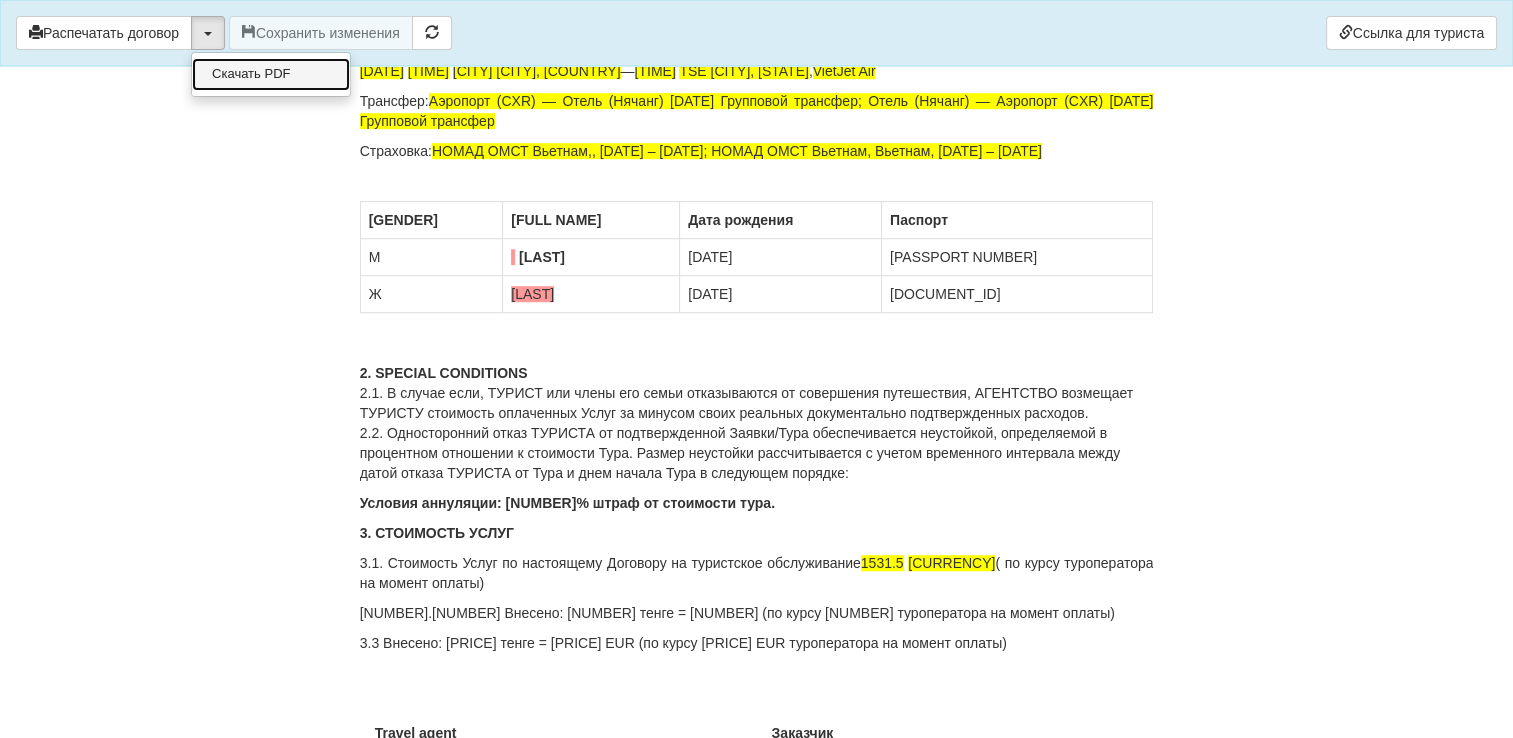 click on "Скачать PDF" at bounding box center (271, 74) 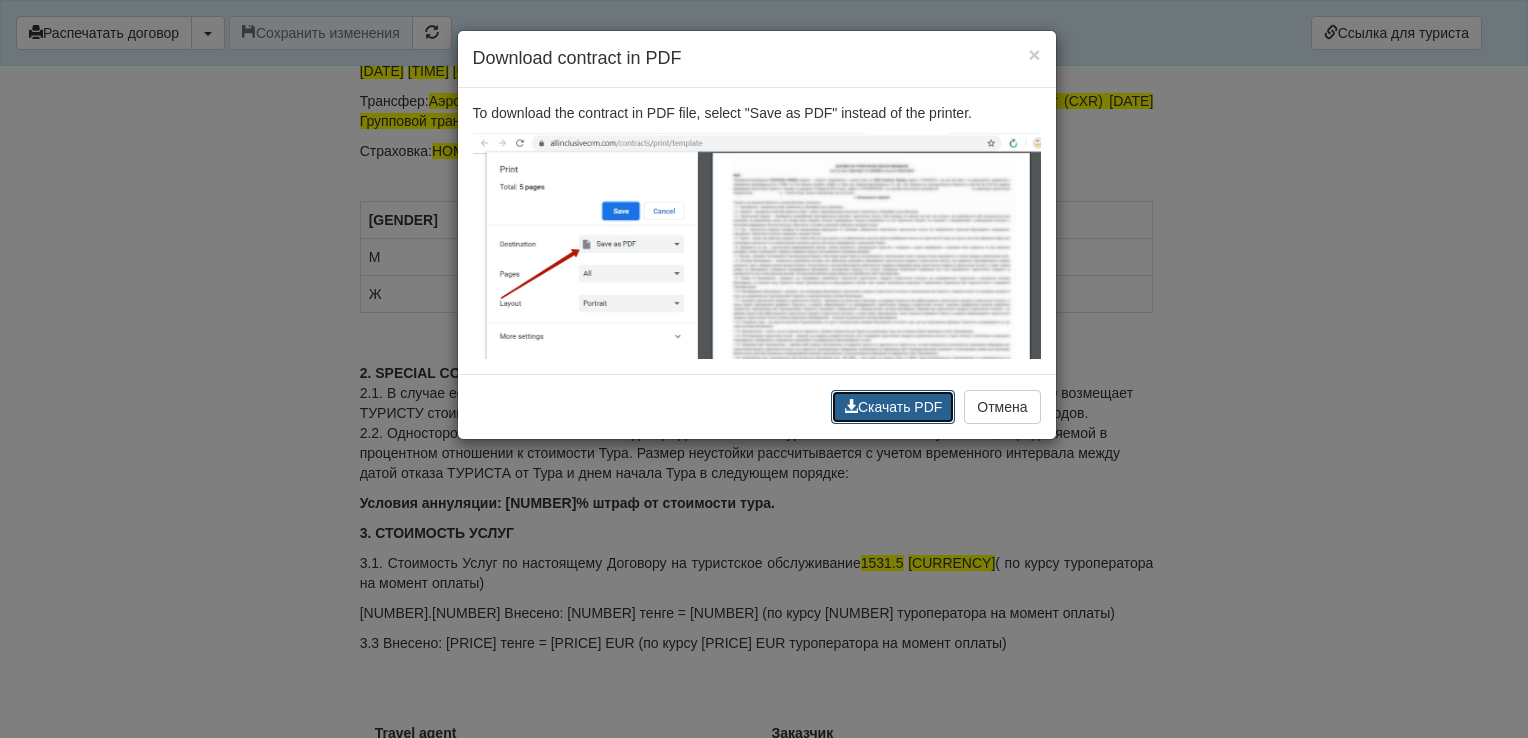 click on "Скачать PDF" at bounding box center (893, 407) 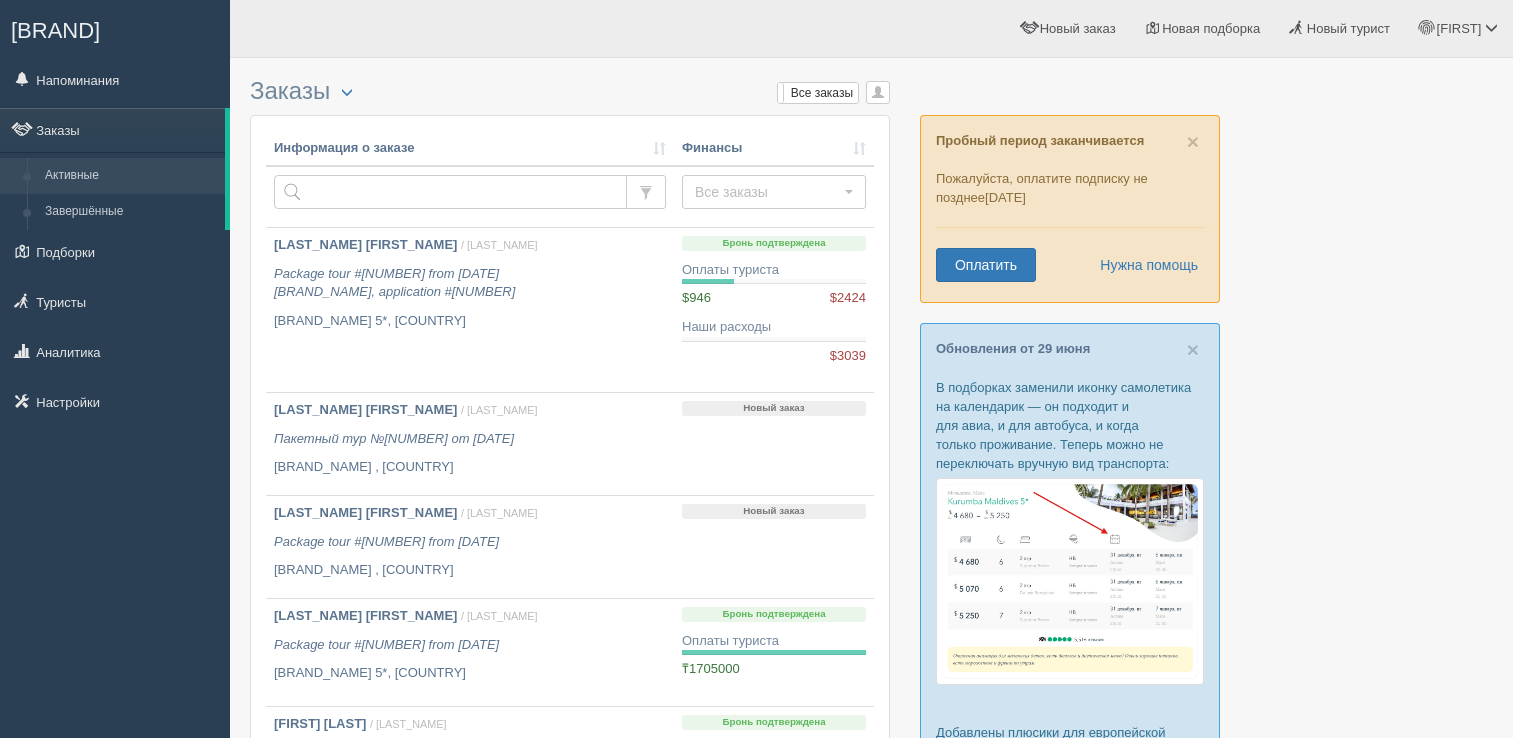 scroll, scrollTop: 0, scrollLeft: 0, axis: both 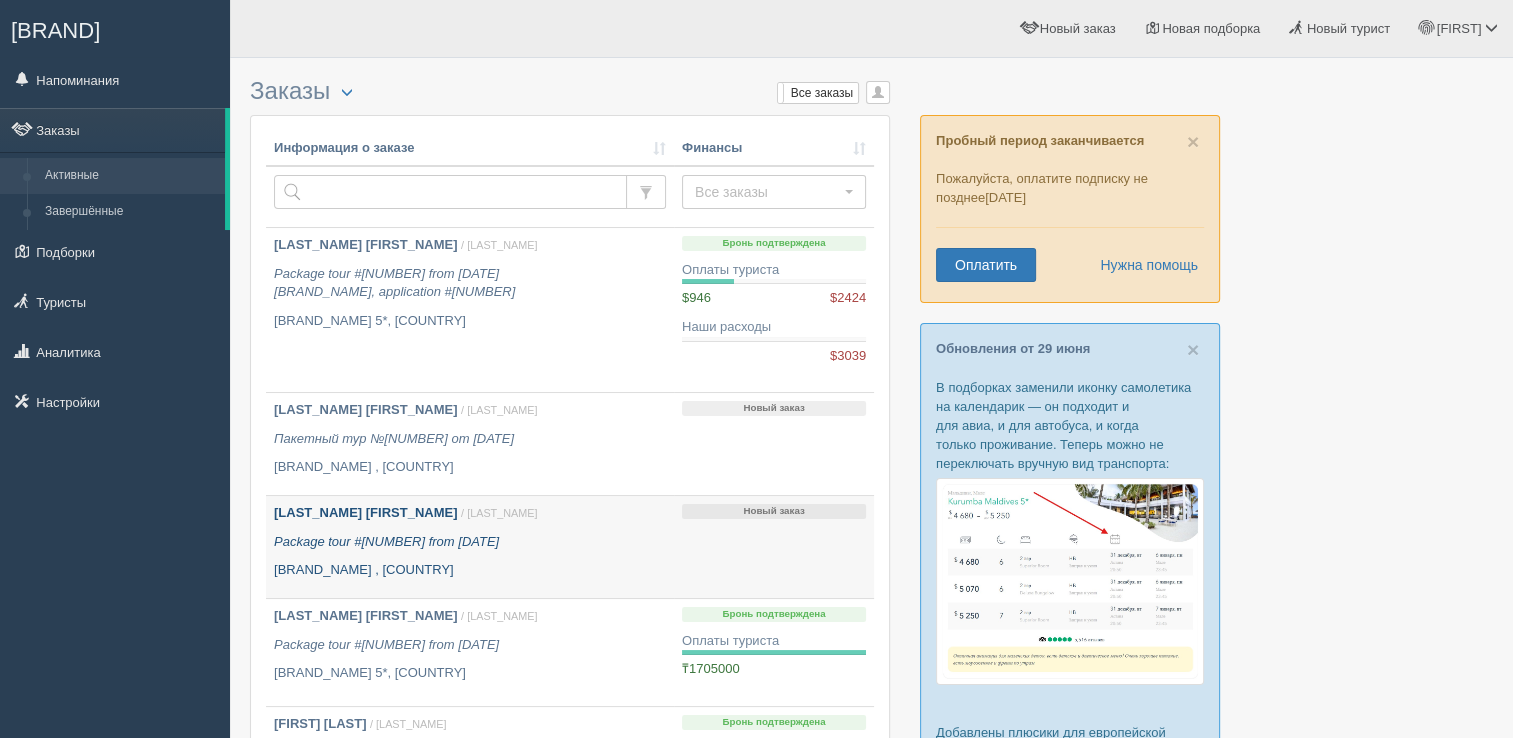 click on "SHEIKINA OLGA
/ Регина С." at bounding box center (470, 513) 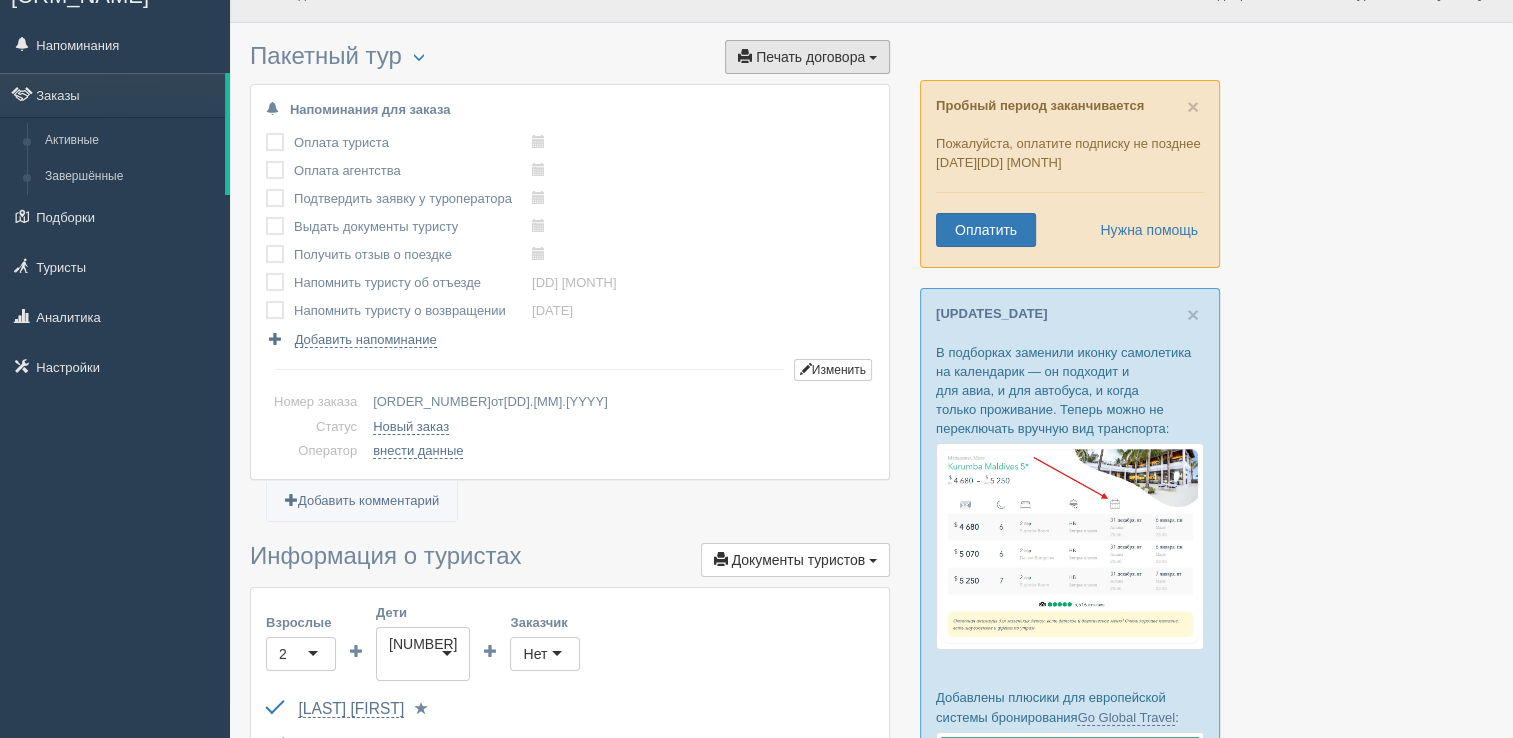 scroll, scrollTop: 0, scrollLeft: 0, axis: both 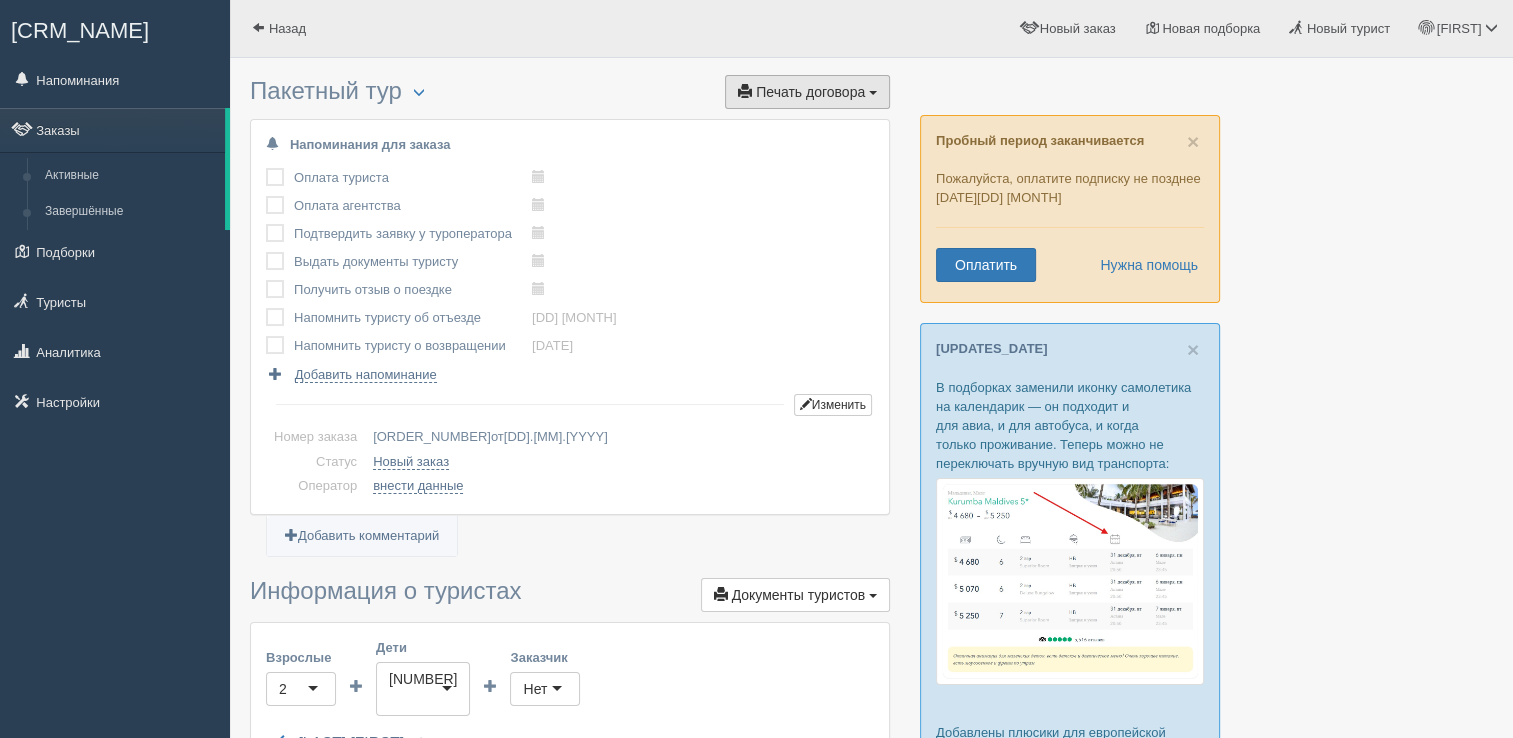 click on "Печать договора" at bounding box center [810, 92] 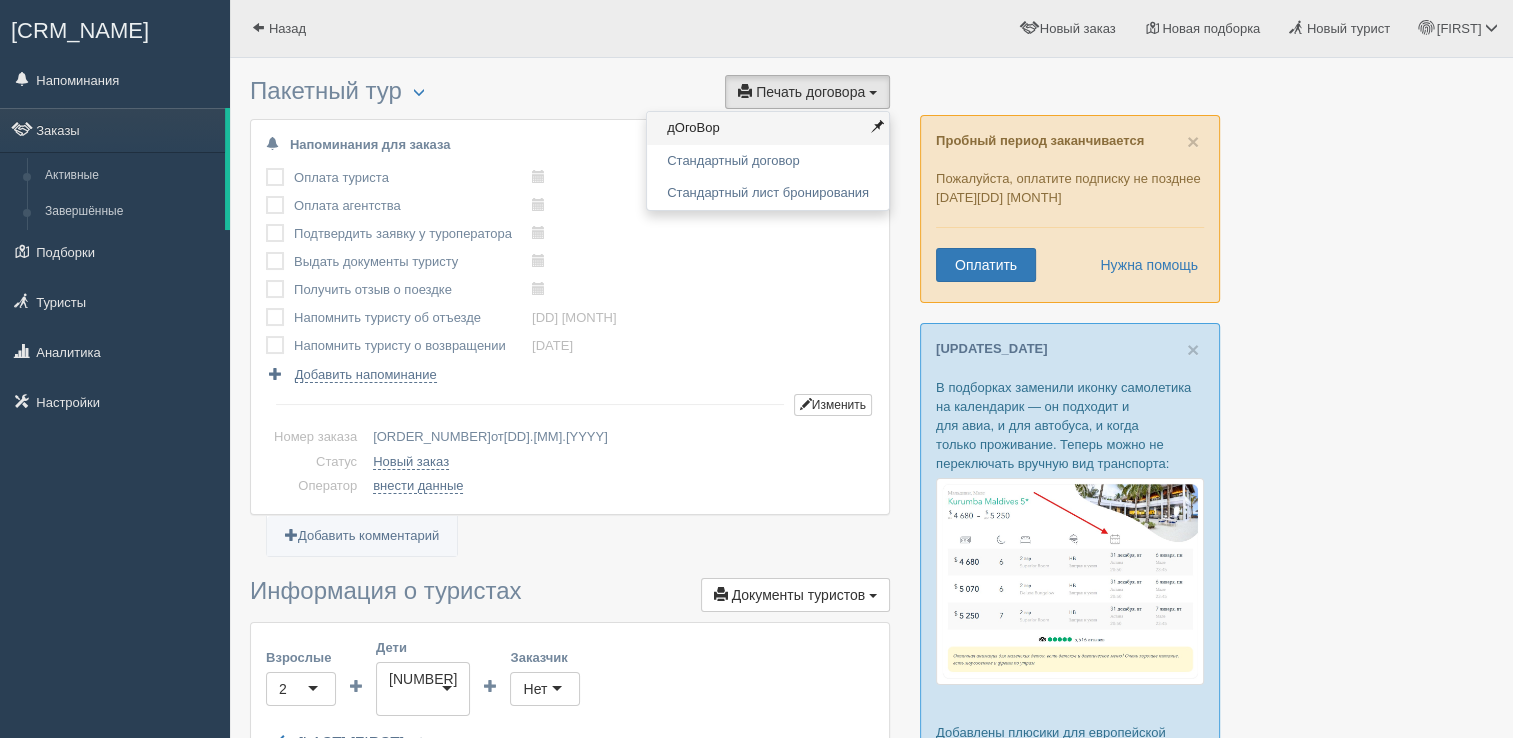 click on "дОгоВор" at bounding box center (768, 128) 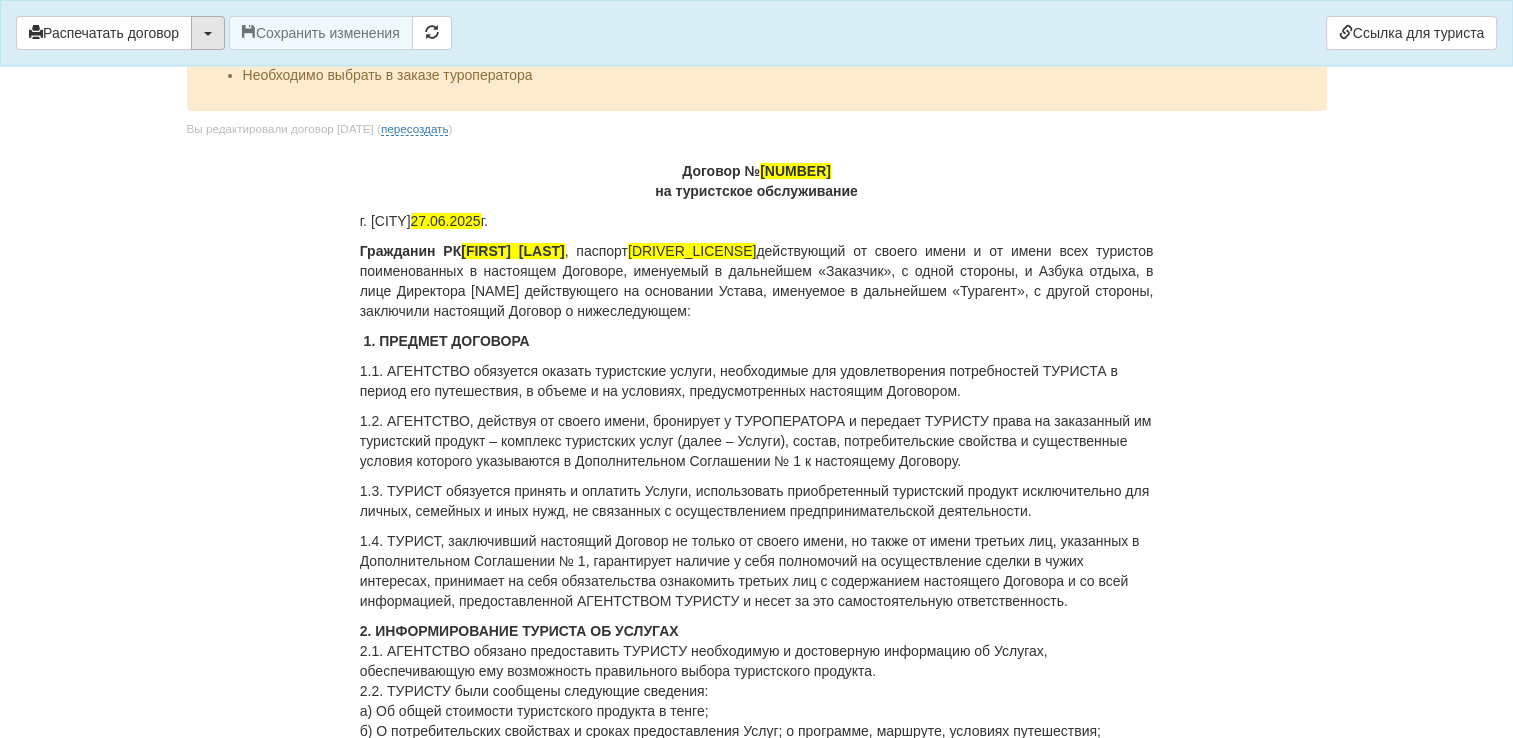 scroll, scrollTop: 0, scrollLeft: 0, axis: both 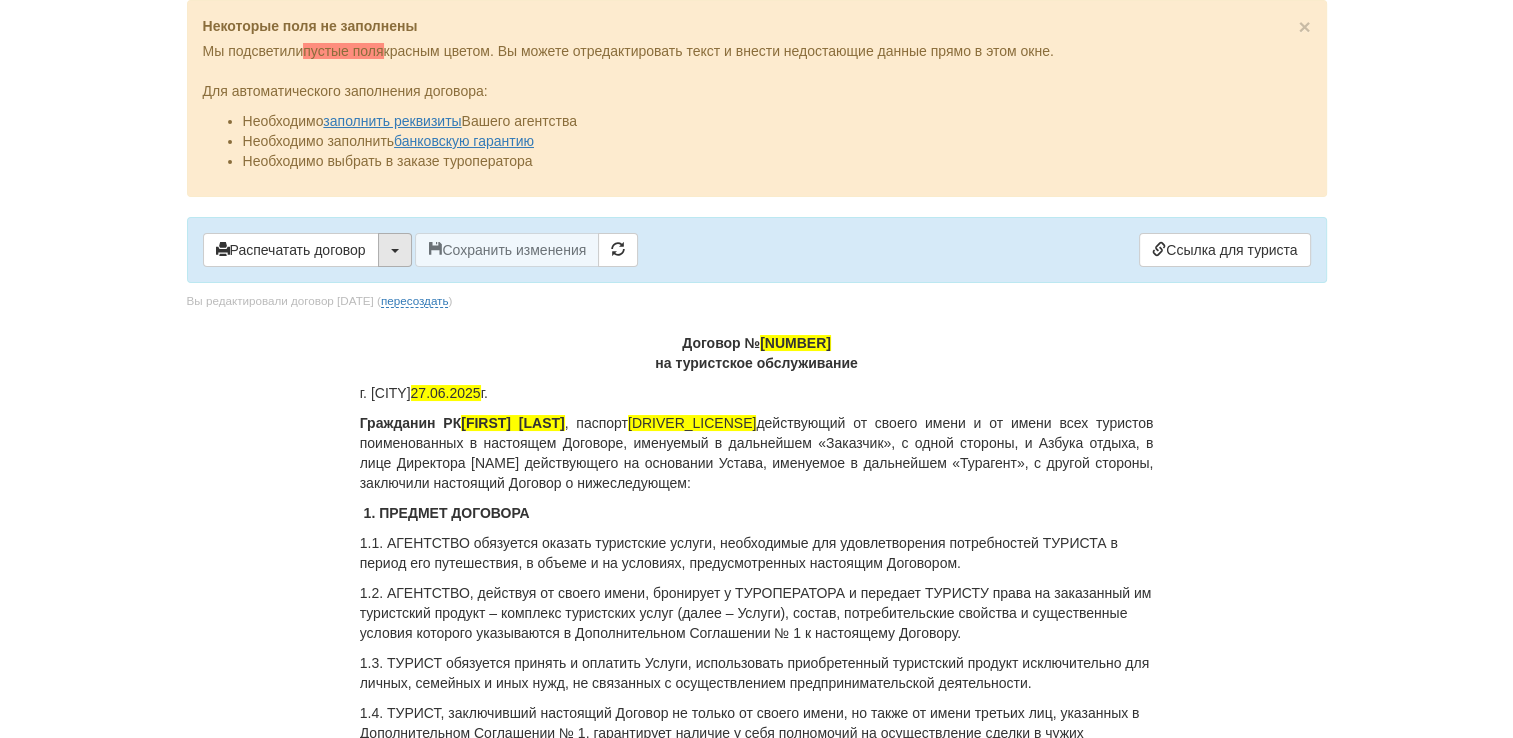 click at bounding box center (395, 250) 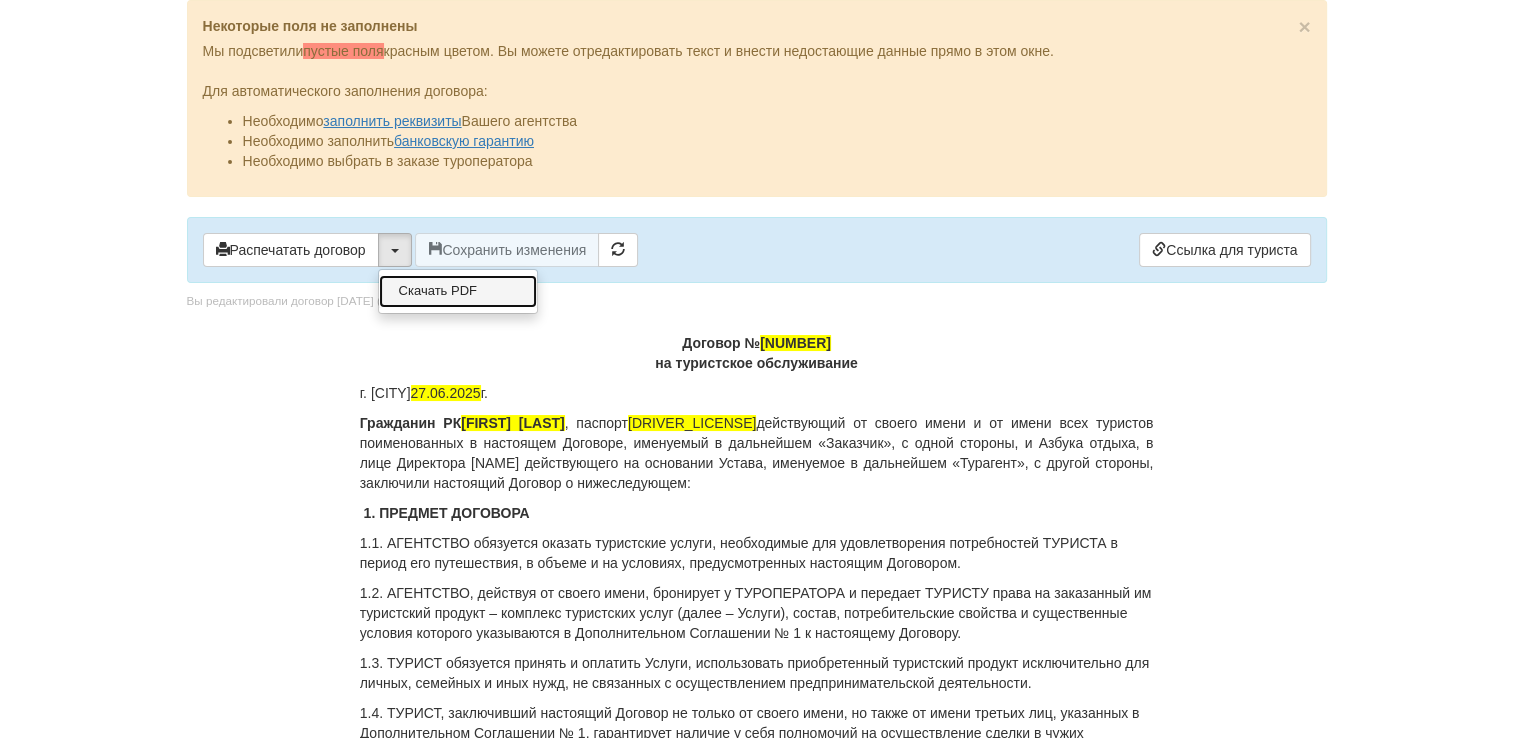 click on "Скачать PDF" at bounding box center [458, 291] 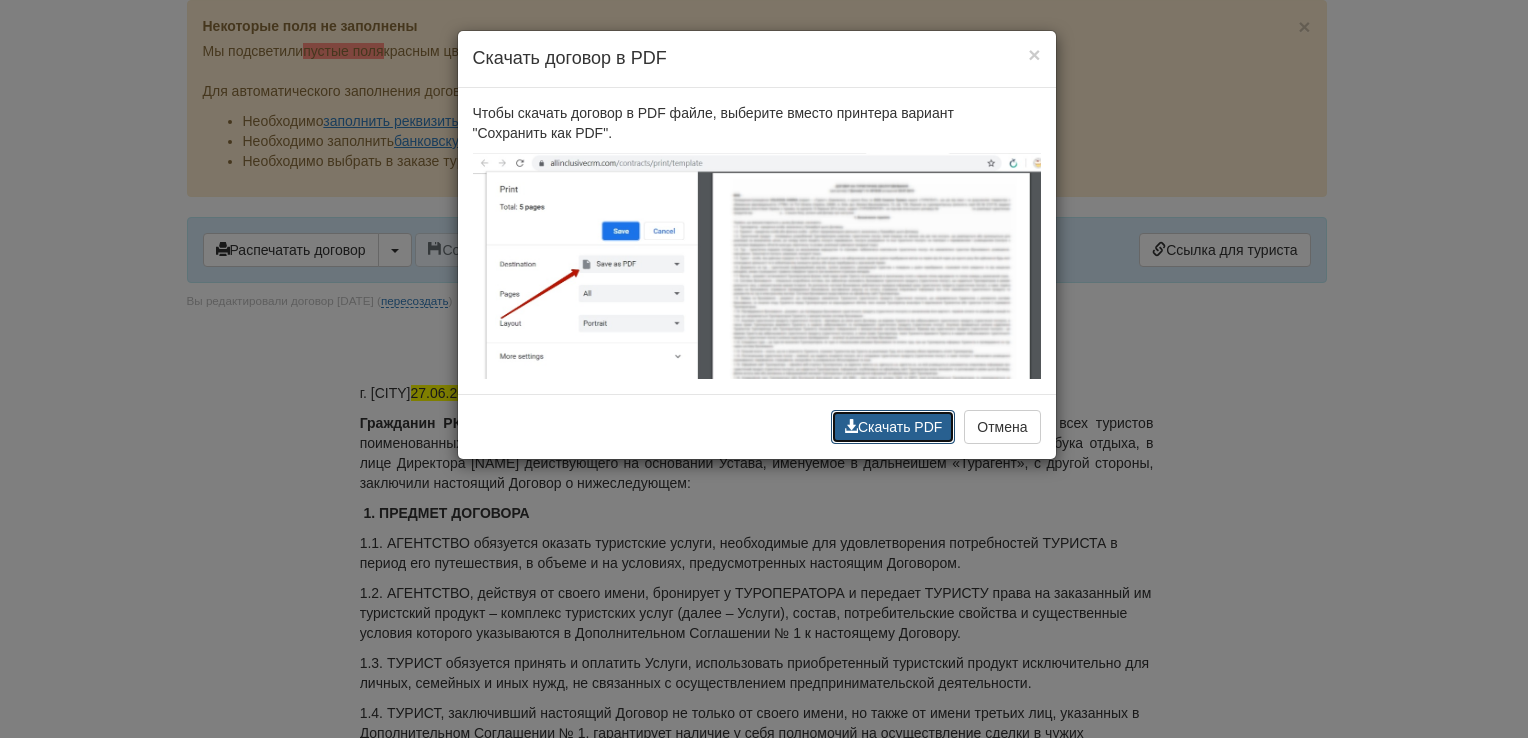 click on "Скачать PDF" at bounding box center (893, 427) 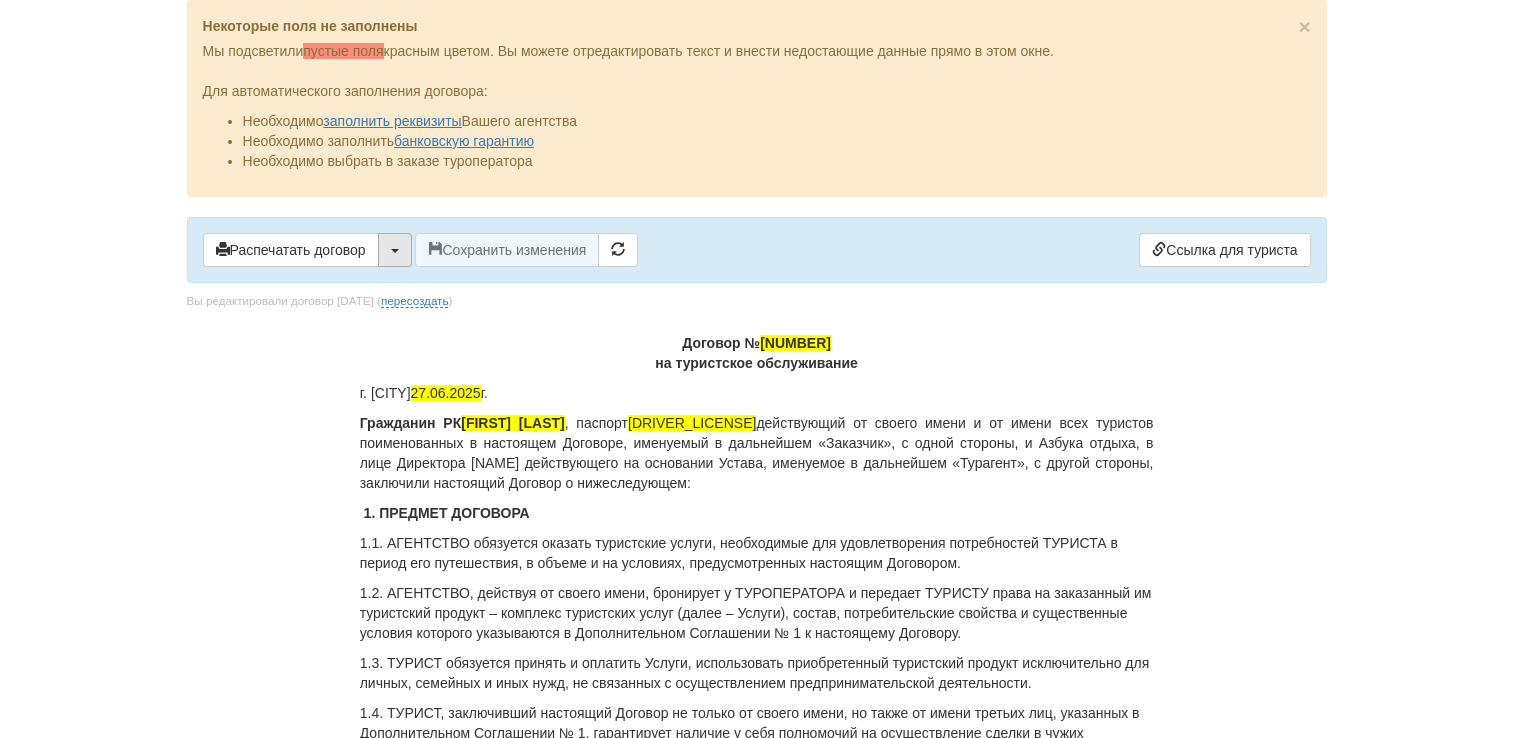click at bounding box center [395, 250] 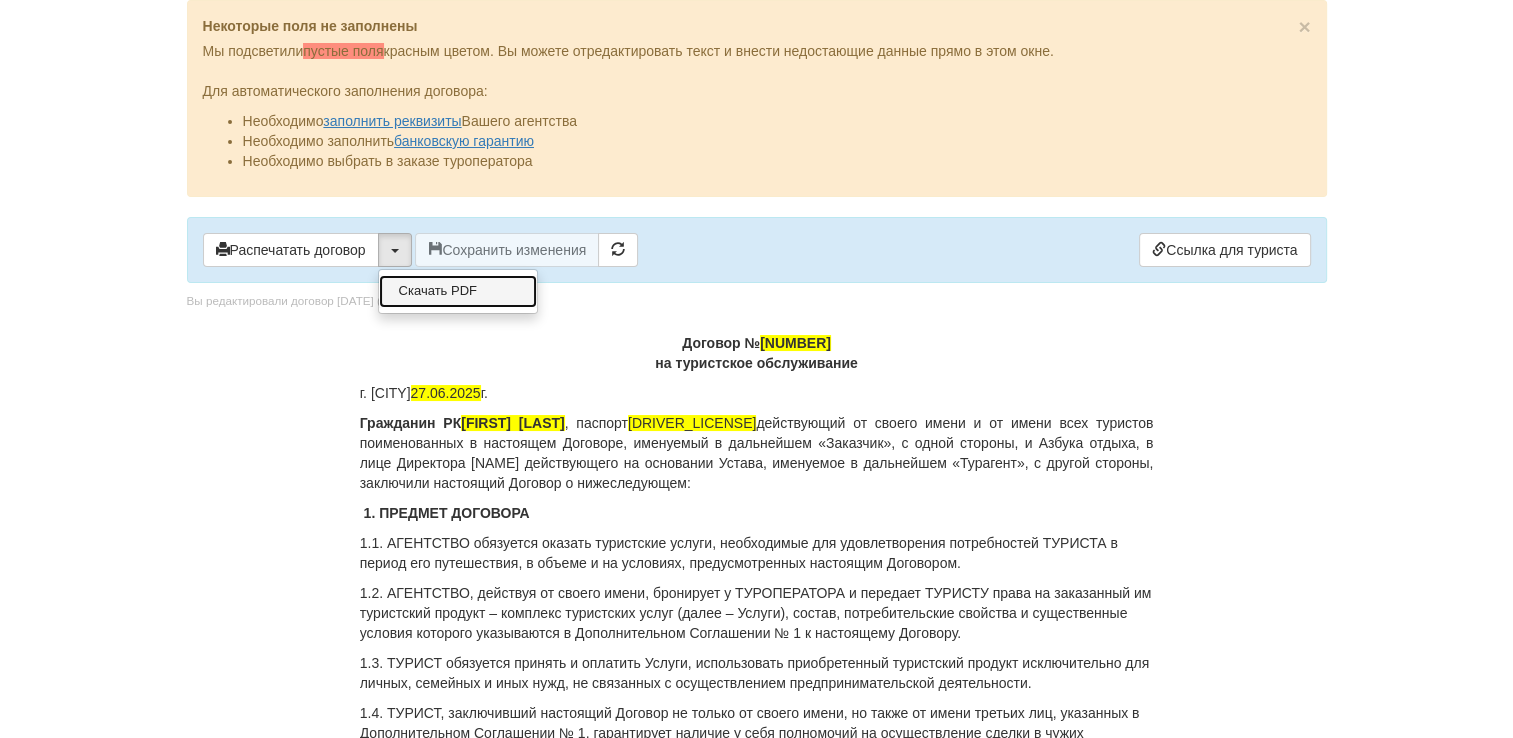 click on "Скачать PDF" at bounding box center (458, 291) 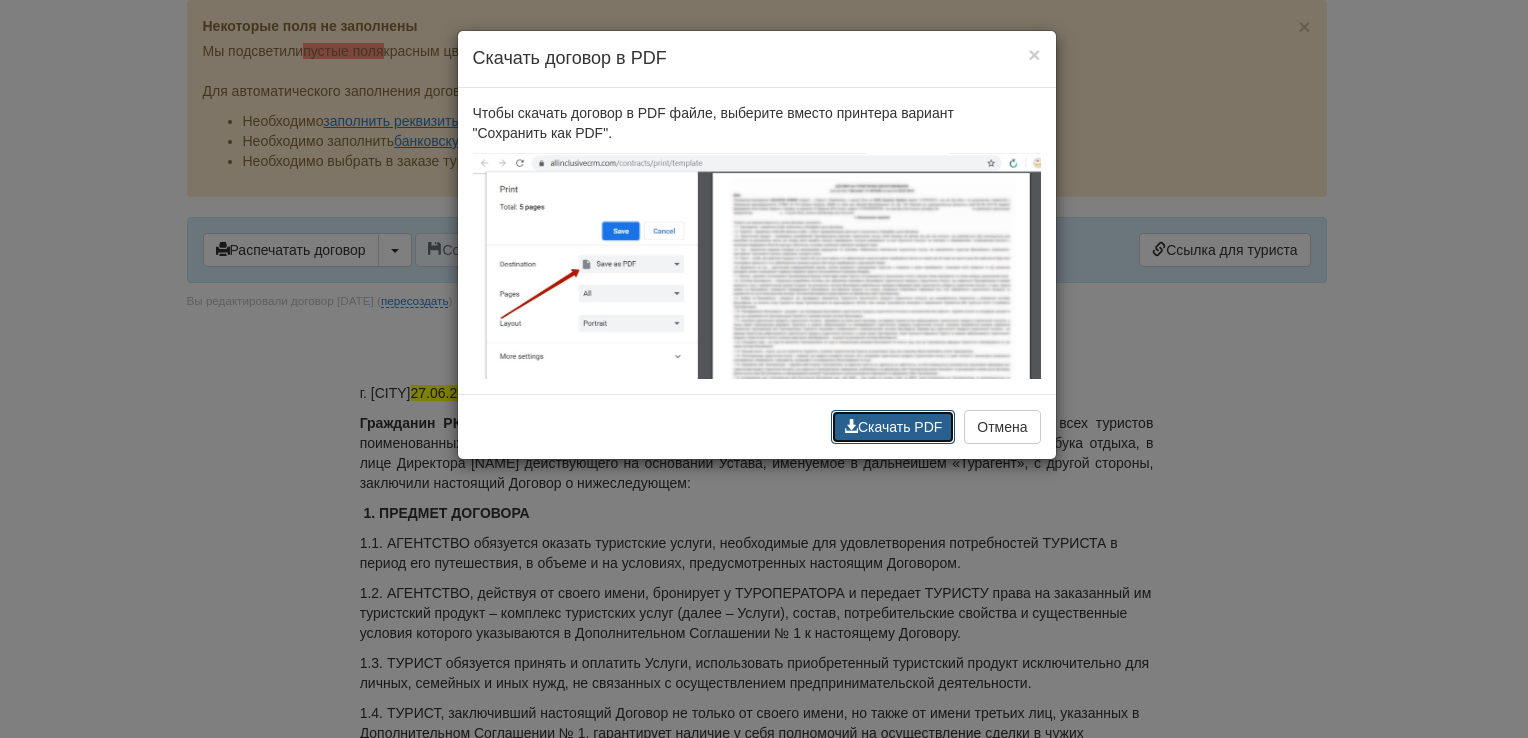click on "Скачать PDF" at bounding box center [893, 427] 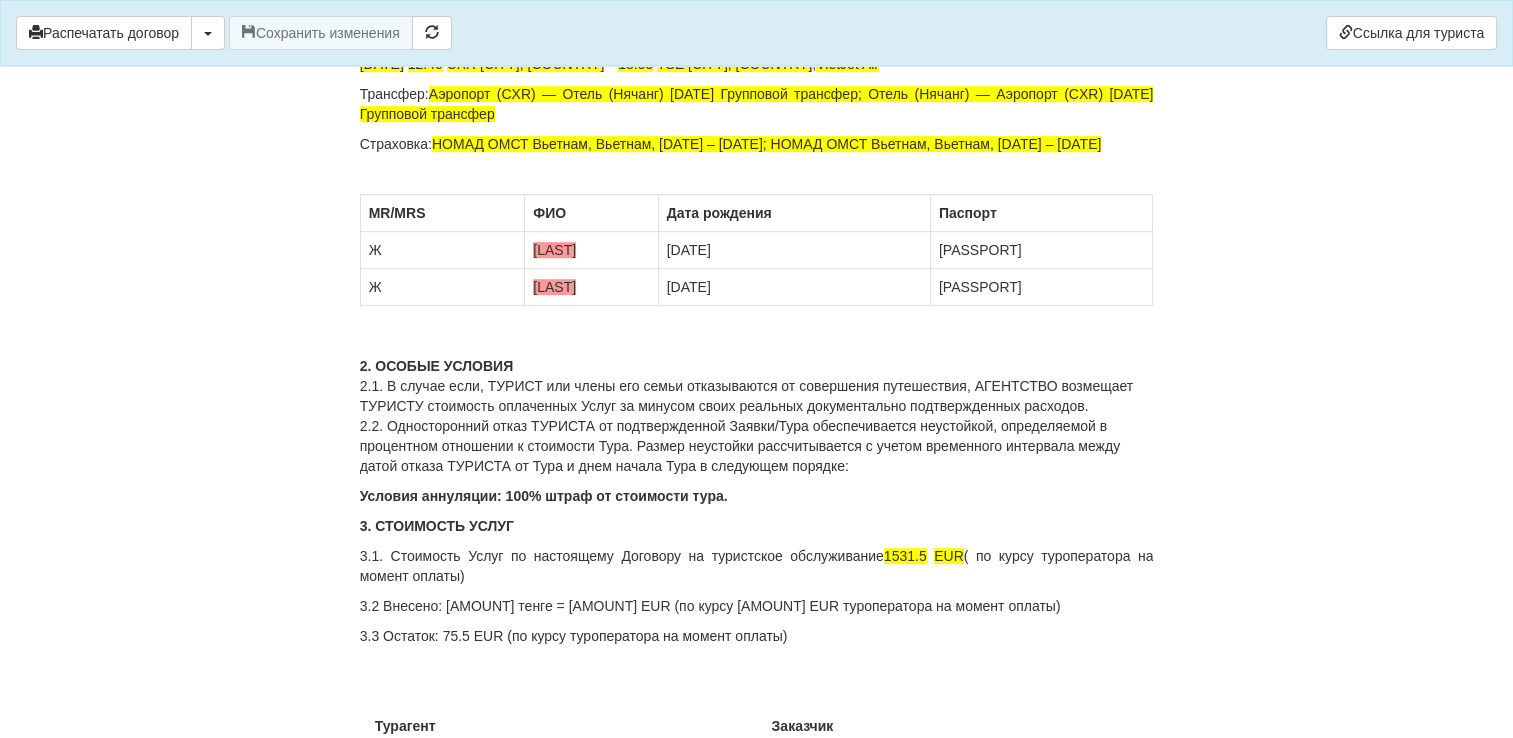 scroll, scrollTop: 8785, scrollLeft: 0, axis: vertical 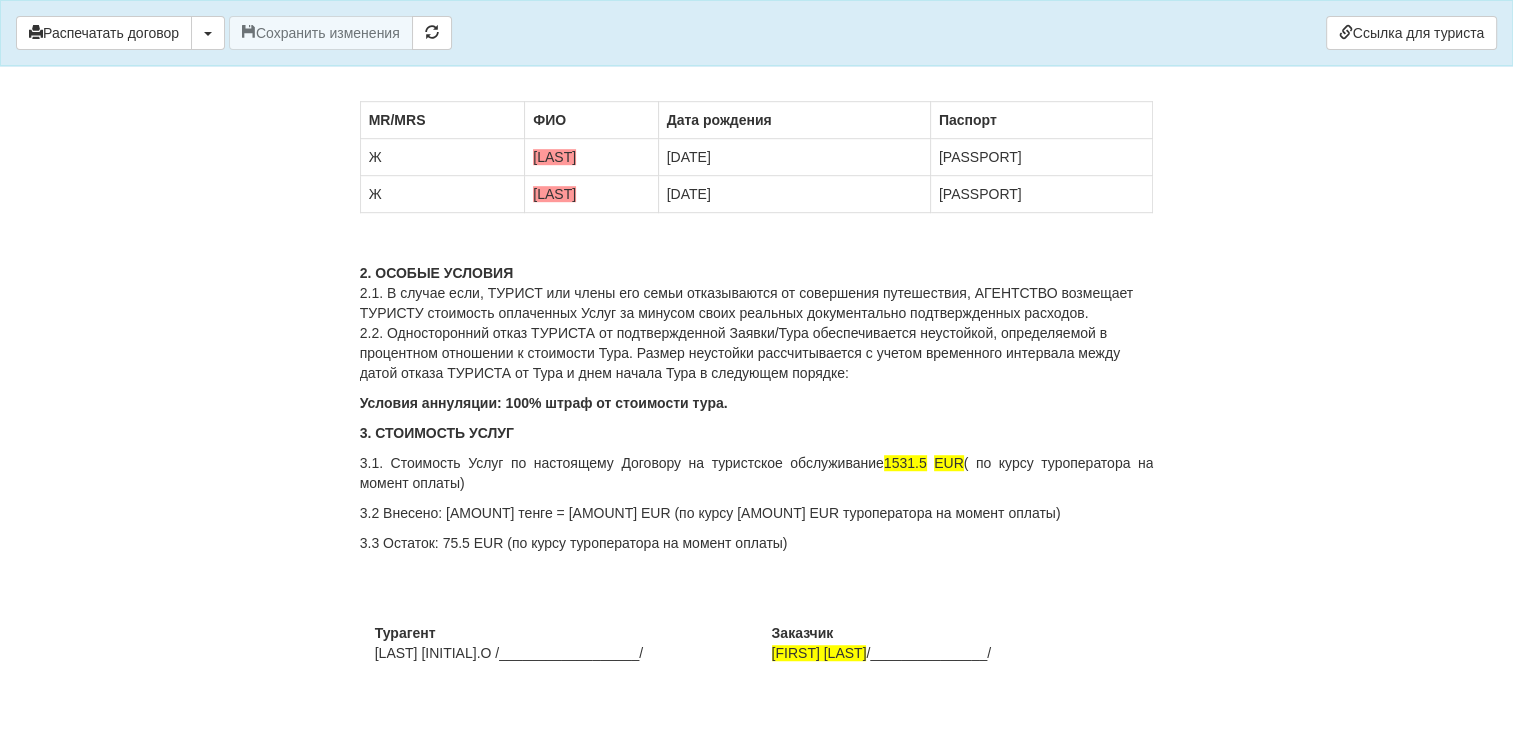 click on "3.3 Остаток: 75.5 EUR (по курсу туроператора на момент оплаты)" at bounding box center [757, 543] 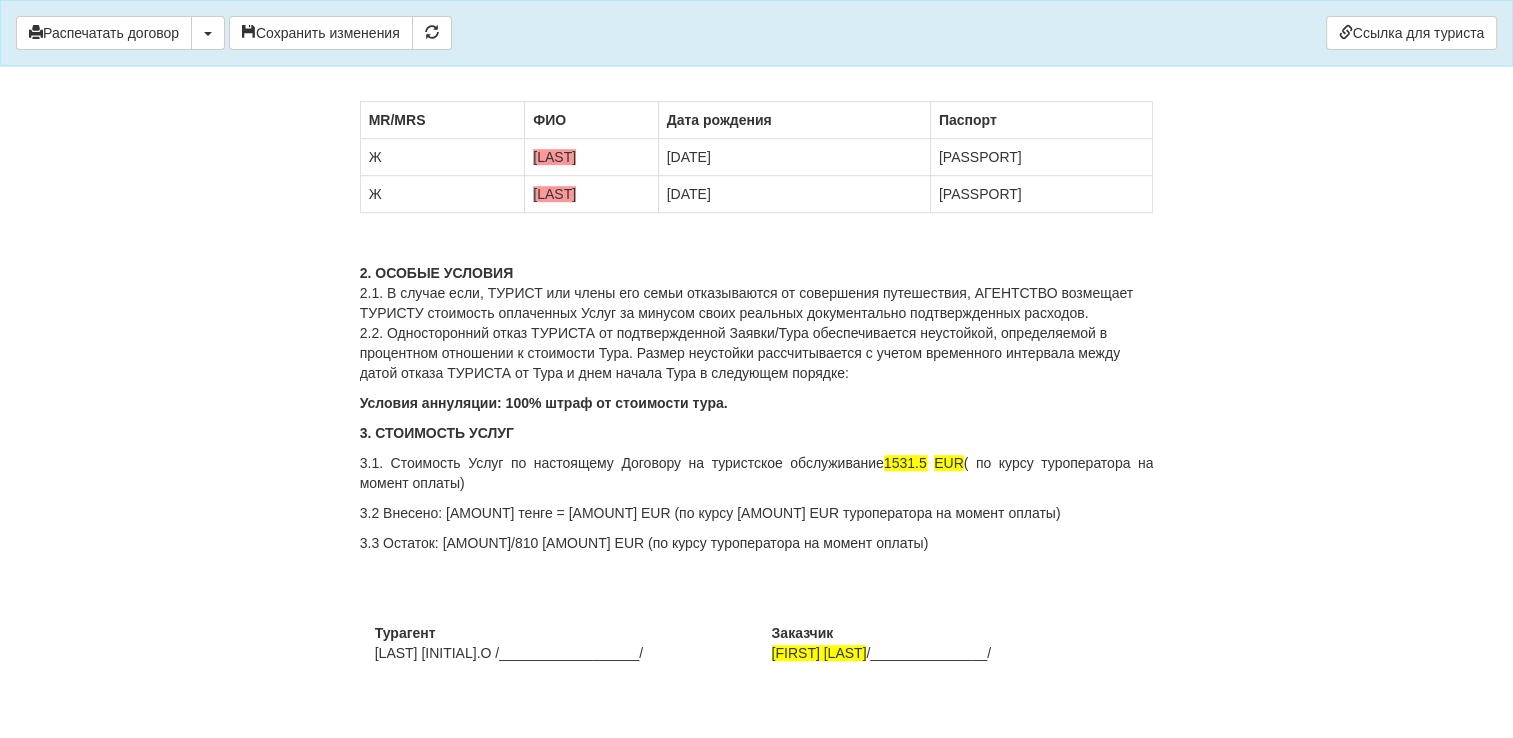 click on "3.3 Остаток: 46/810 75.5 EUR (по курсу туроператора на момент оплаты)" at bounding box center [757, 543] 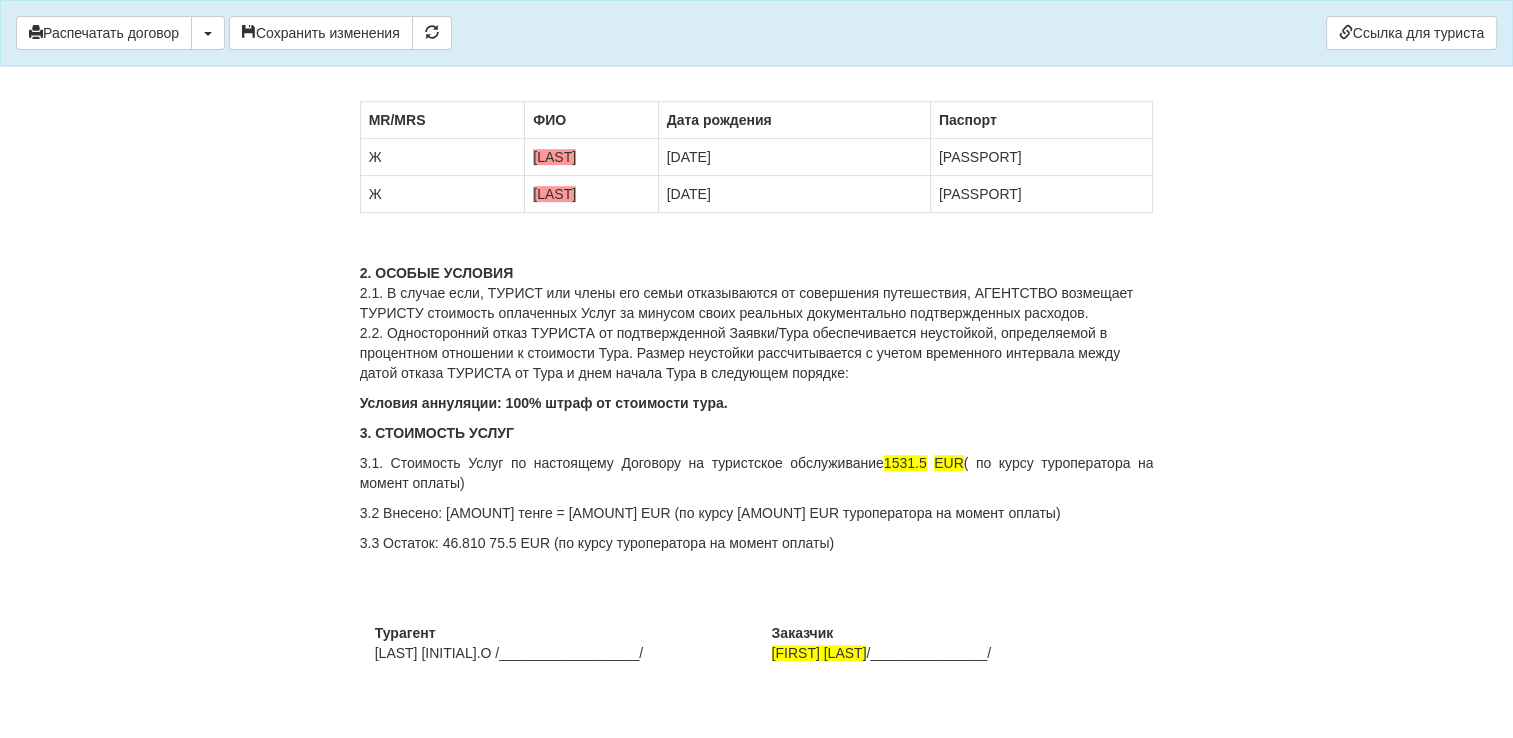 click on "3.3 Остаток: 46.810 75.5 EUR (по курсу туроператора на момент оплаты)" at bounding box center [757, 543] 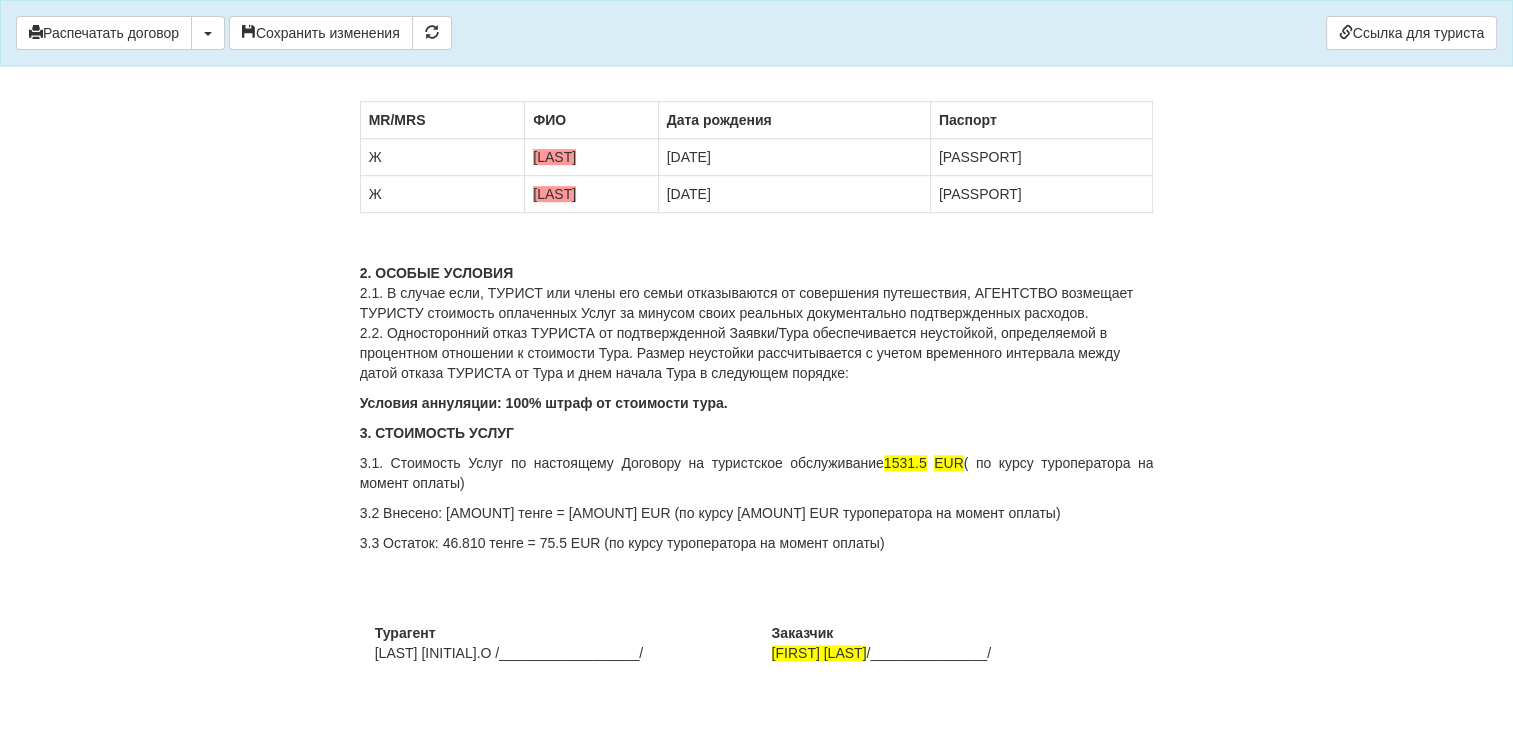 click on "3.3 Остаток: 46.810 тенге = 75.5 EUR (по курсу туроператора на момент оплаты)" at bounding box center [757, 543] 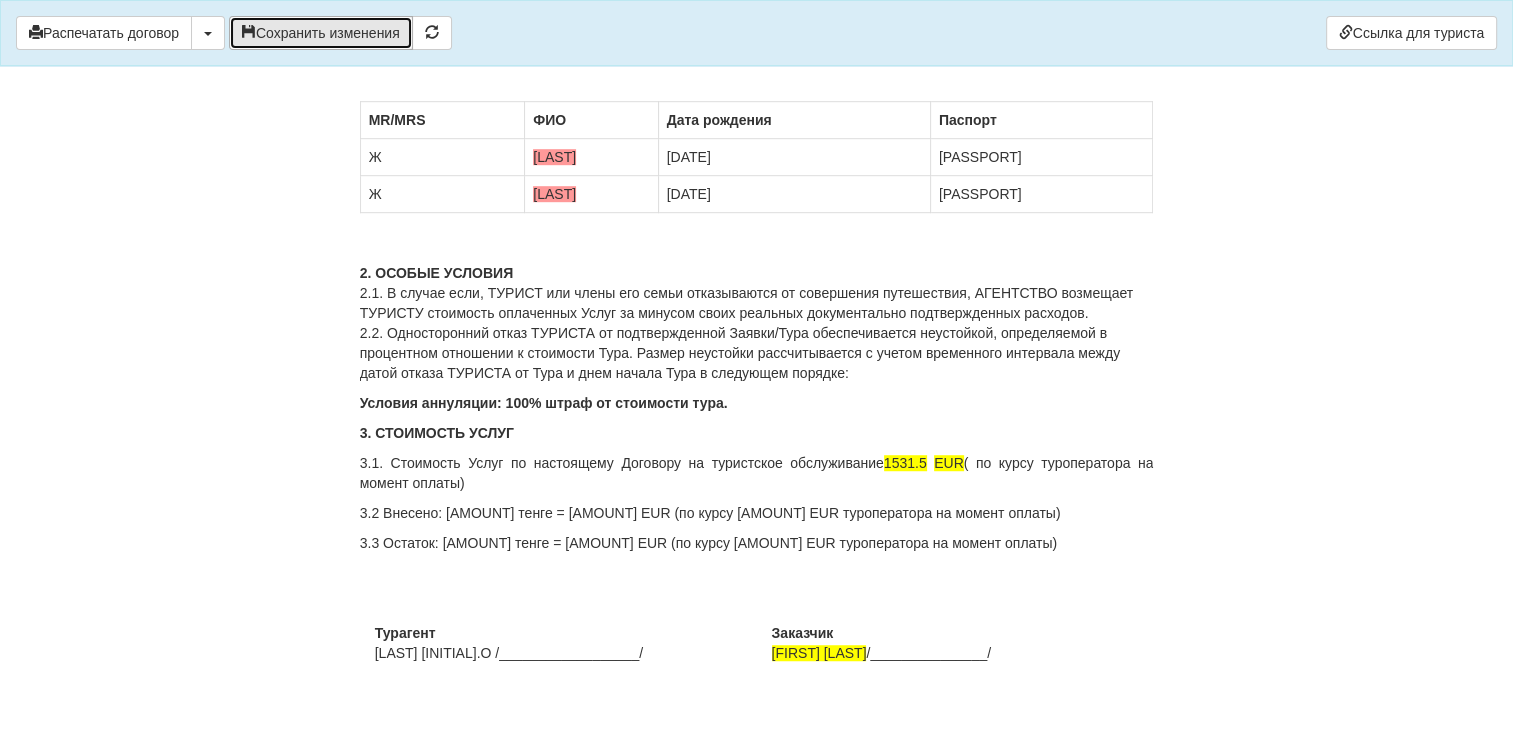 click on "Сохранить изменения" at bounding box center (321, 33) 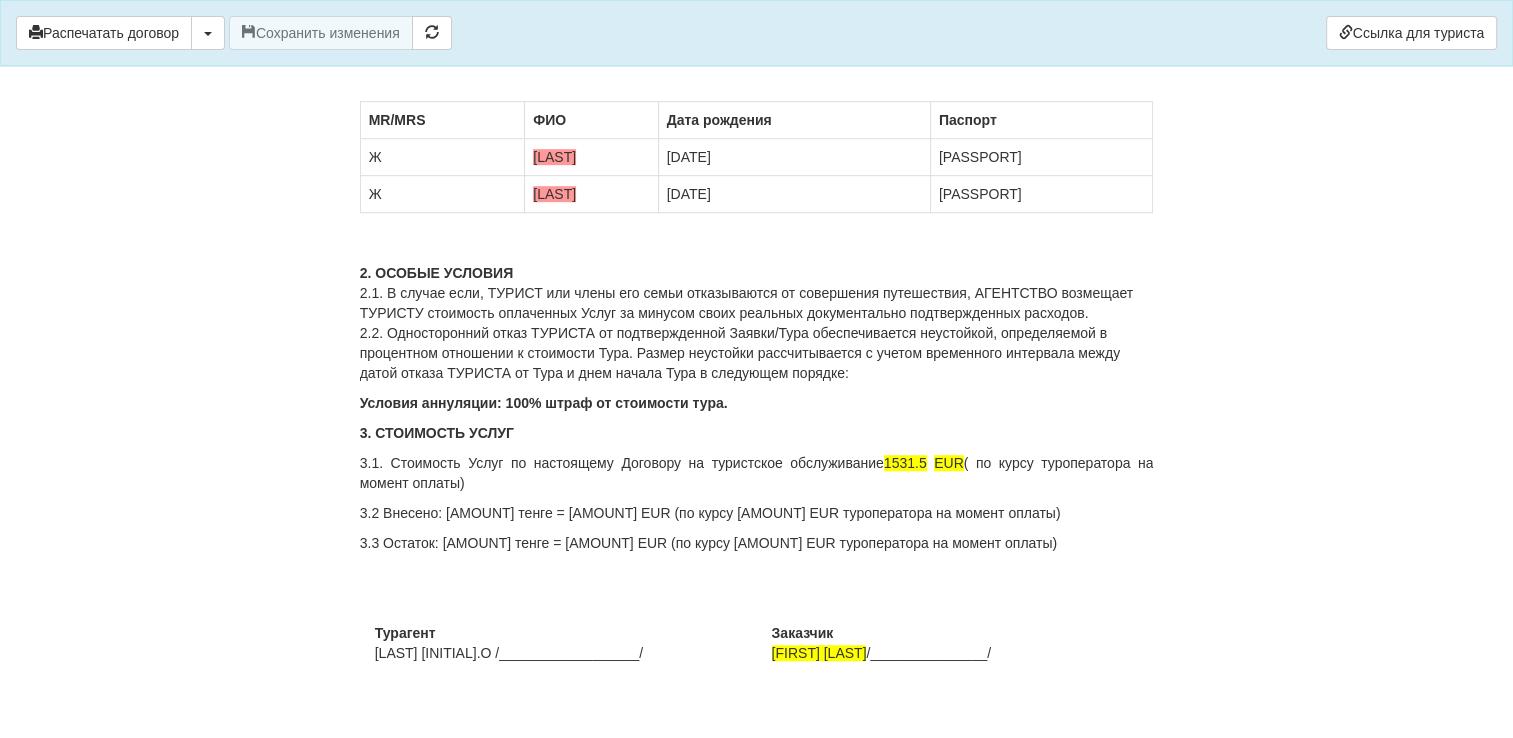 click on "3.3 Остаток: 46.810 тенге = 75.5 EUR (по курсу 620 EUR туроператора на момент оплаты)" at bounding box center (757, 543) 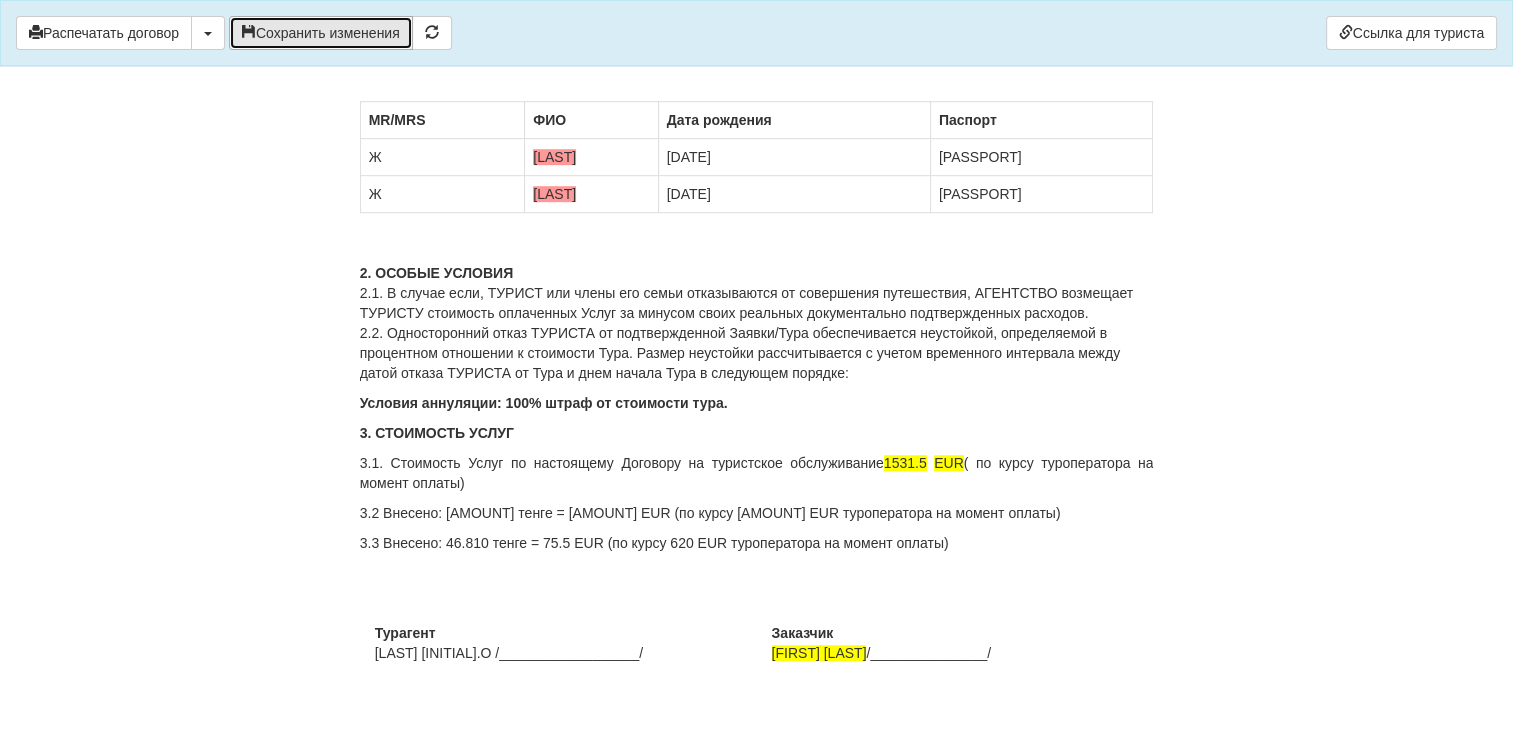 click on "Сохранить изменения" at bounding box center [321, 33] 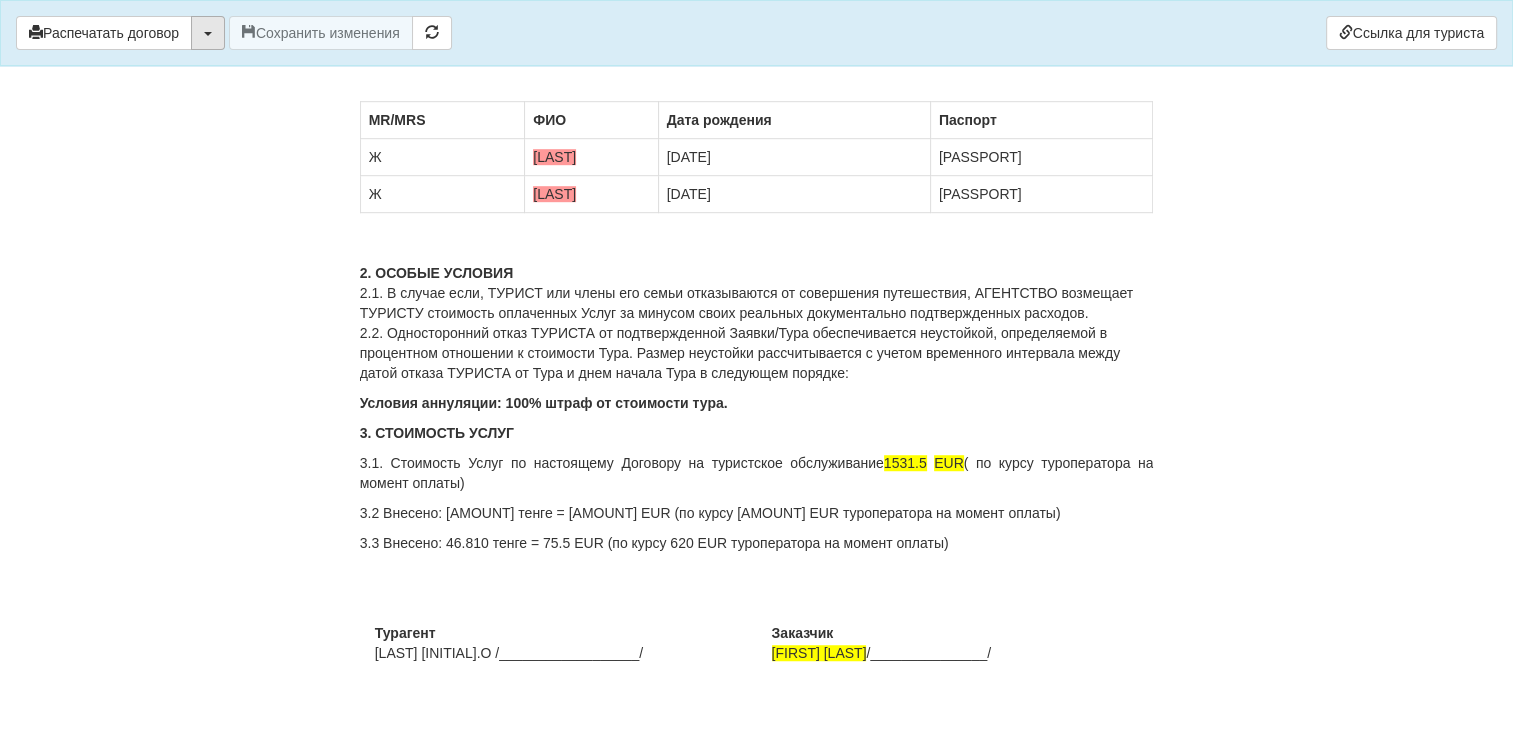 click at bounding box center (208, 33) 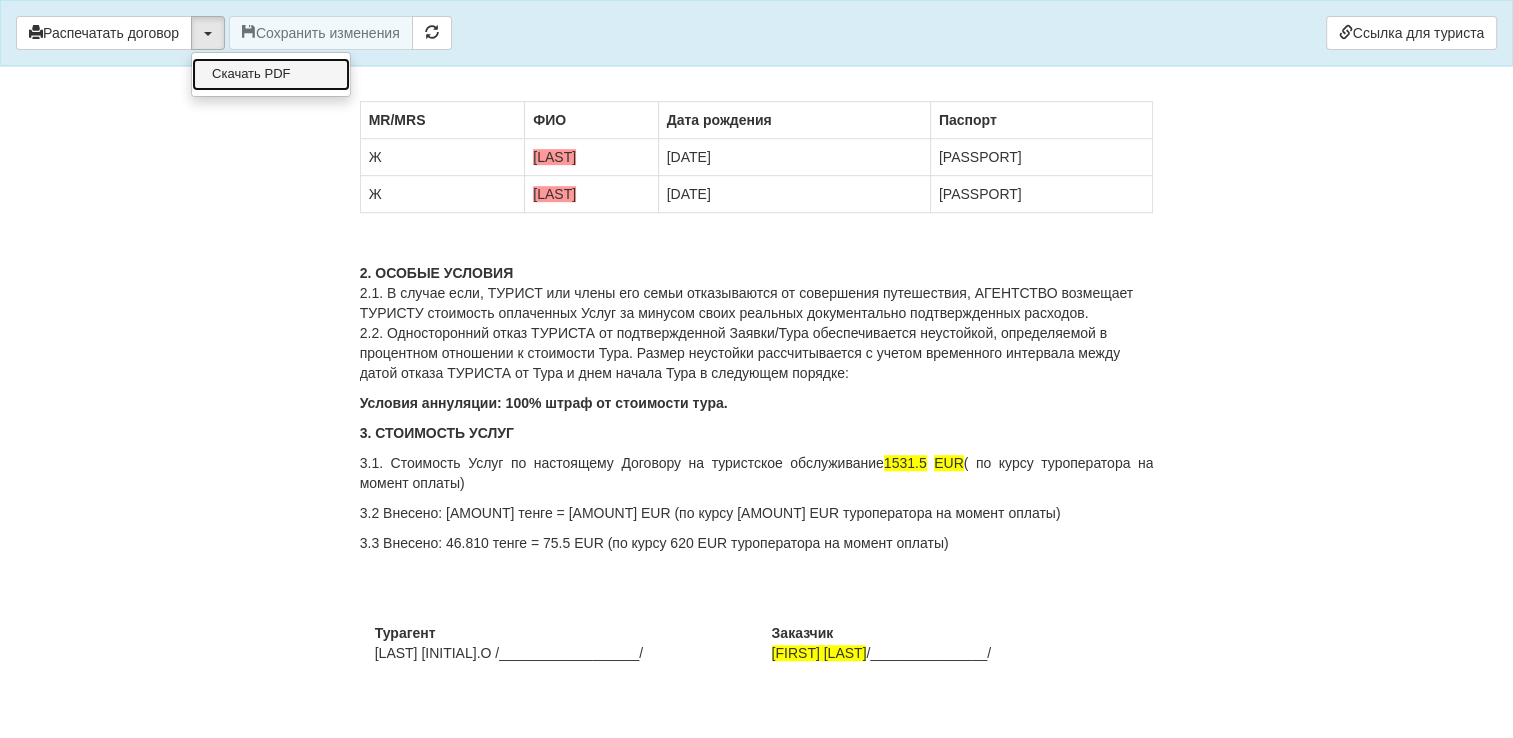 click on "Скачать PDF" at bounding box center (271, 74) 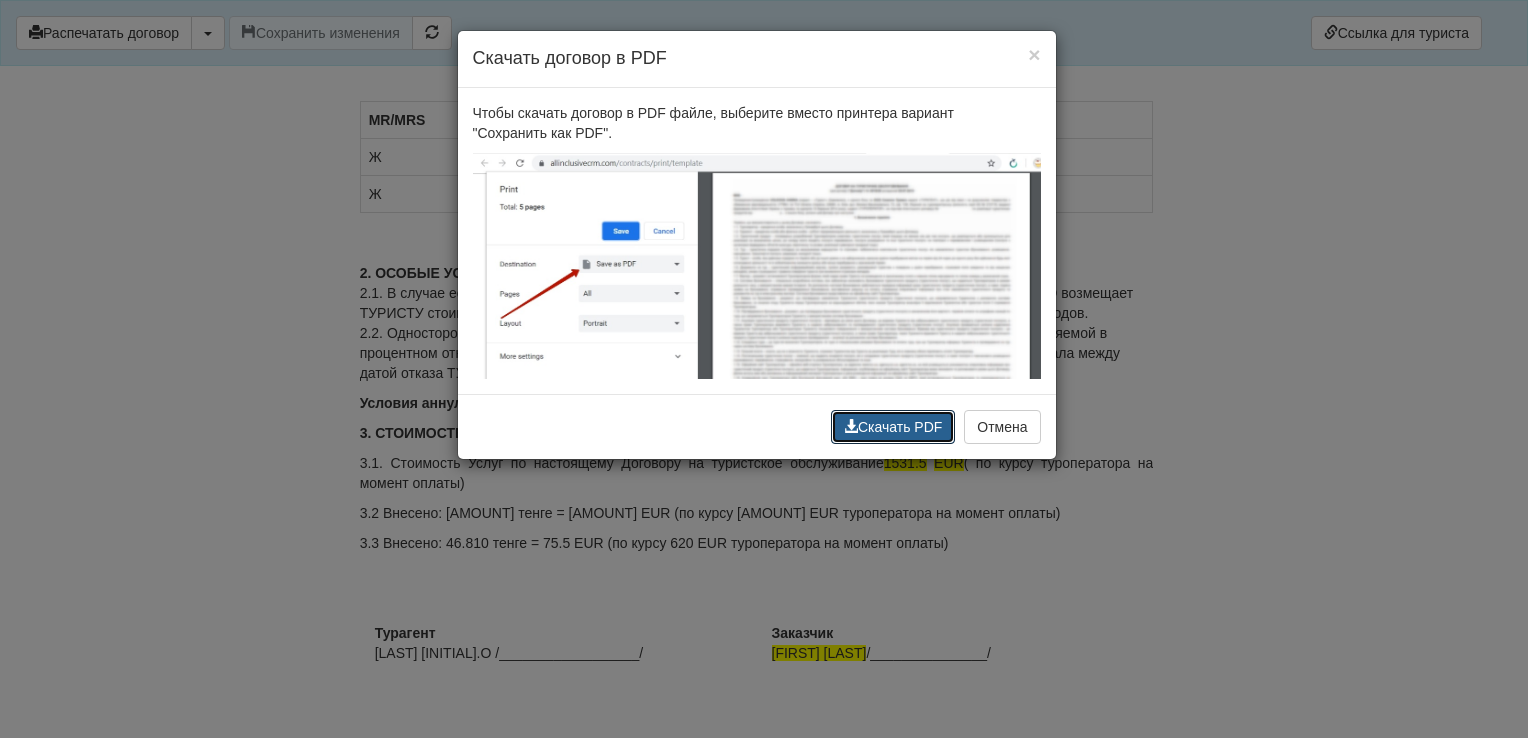 drag, startPoint x: 875, startPoint y: 418, endPoint x: 165, endPoint y: 636, distance: 742.7139 